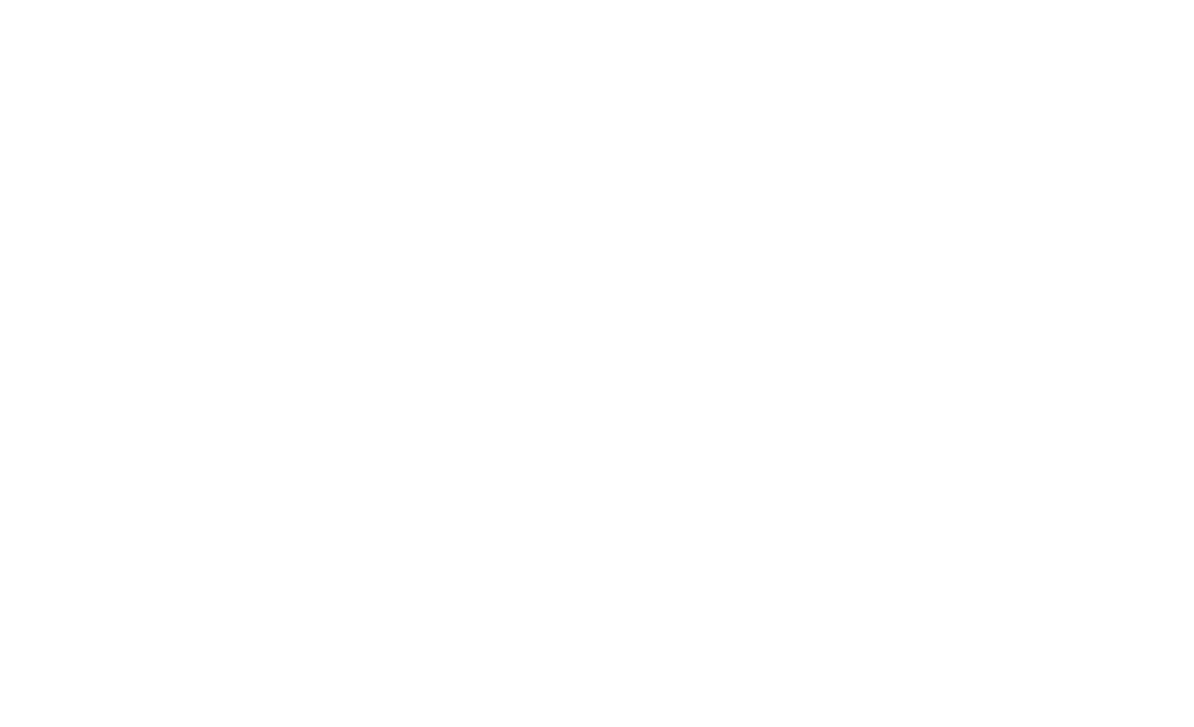 scroll, scrollTop: 0, scrollLeft: 0, axis: both 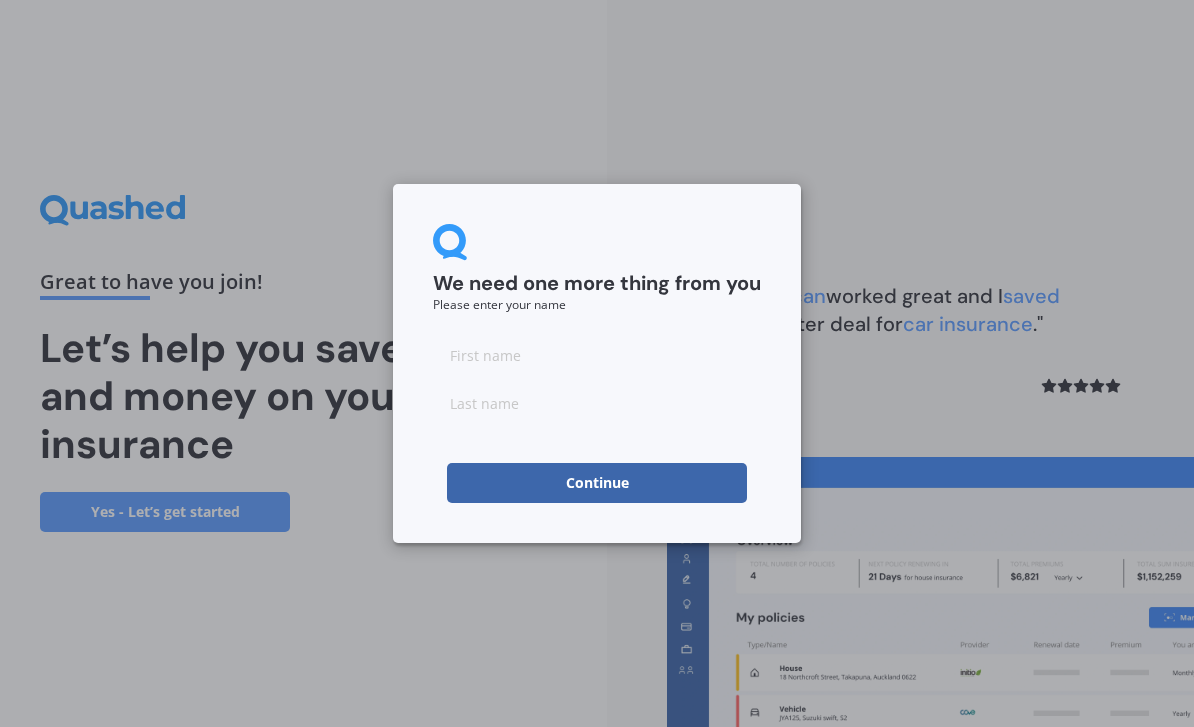 click at bounding box center [597, 355] 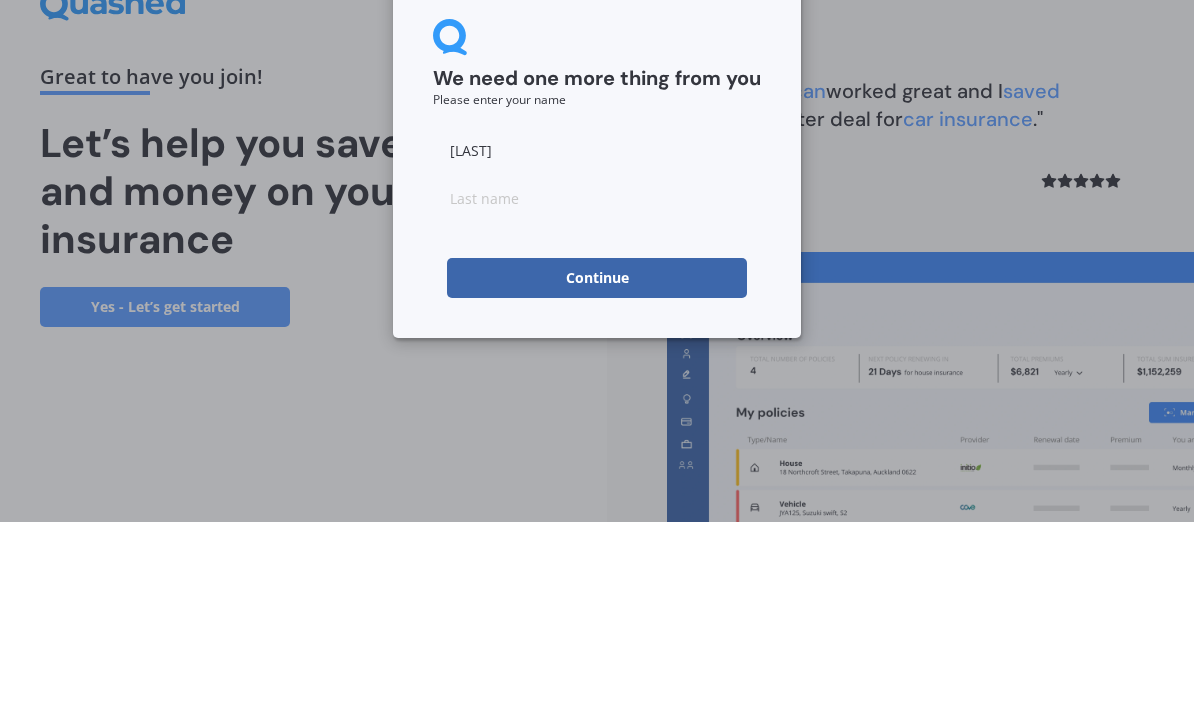 type on "[LAST]" 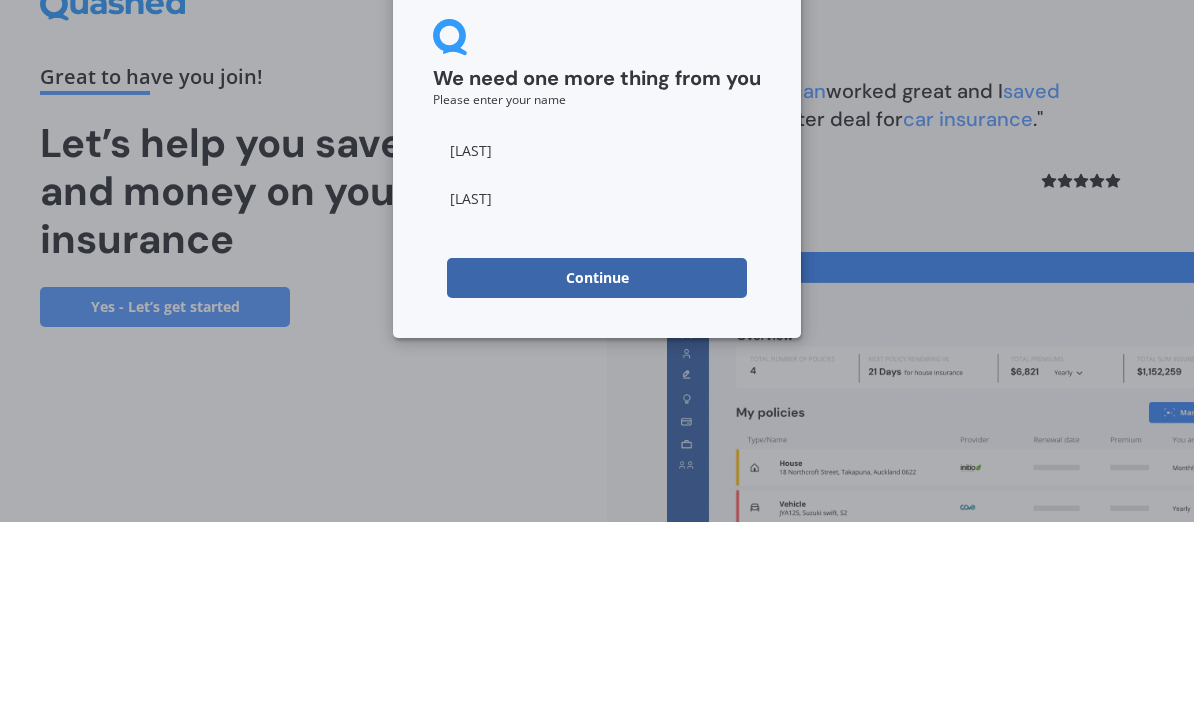 type on "[LAST]" 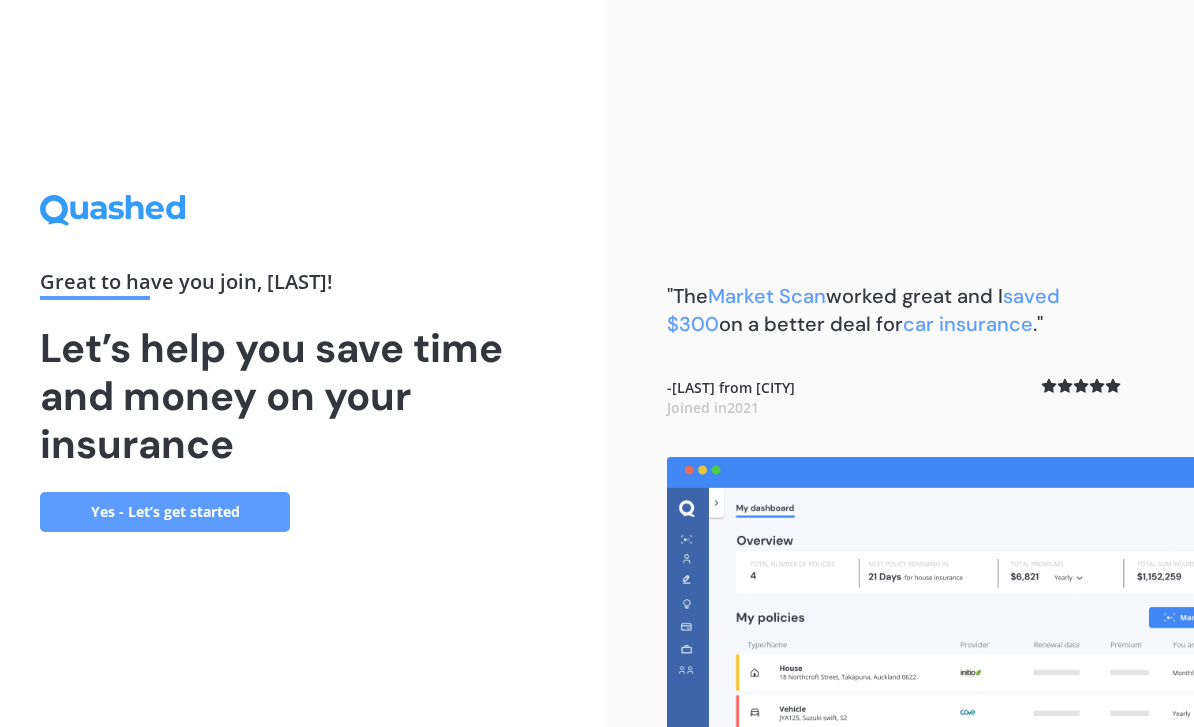 click on "Yes - Let’s get started" at bounding box center (165, 512) 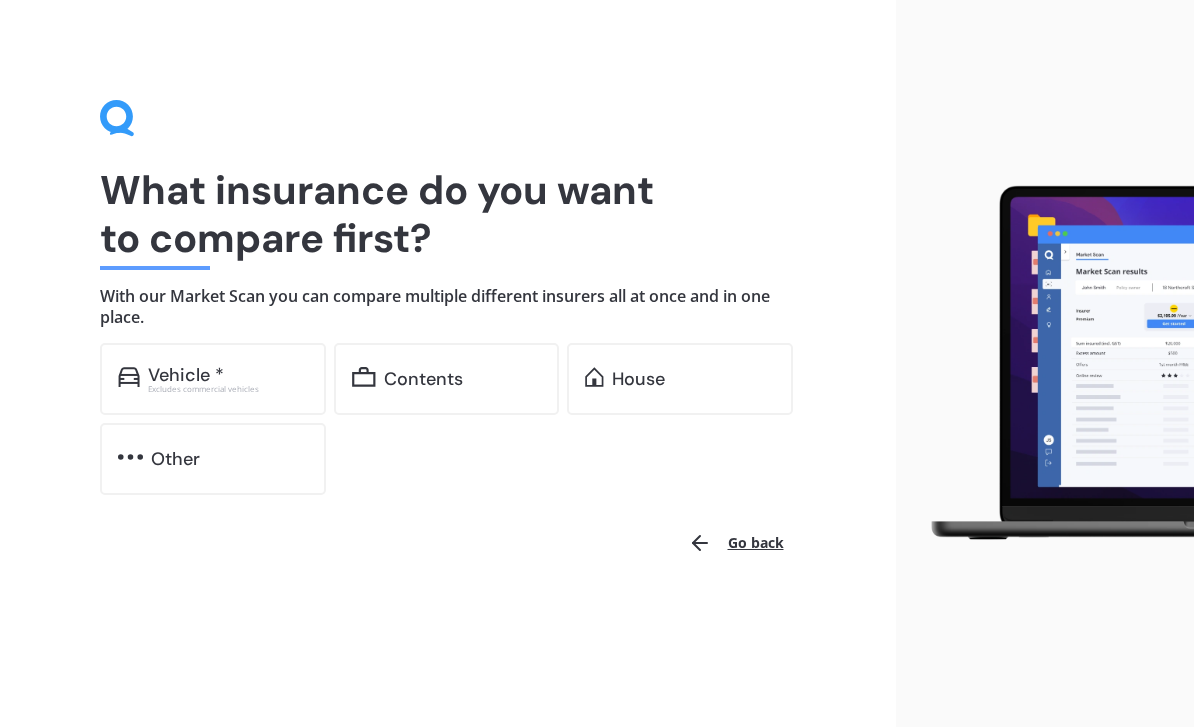 click on "Vehicle *" at bounding box center [228, 375] 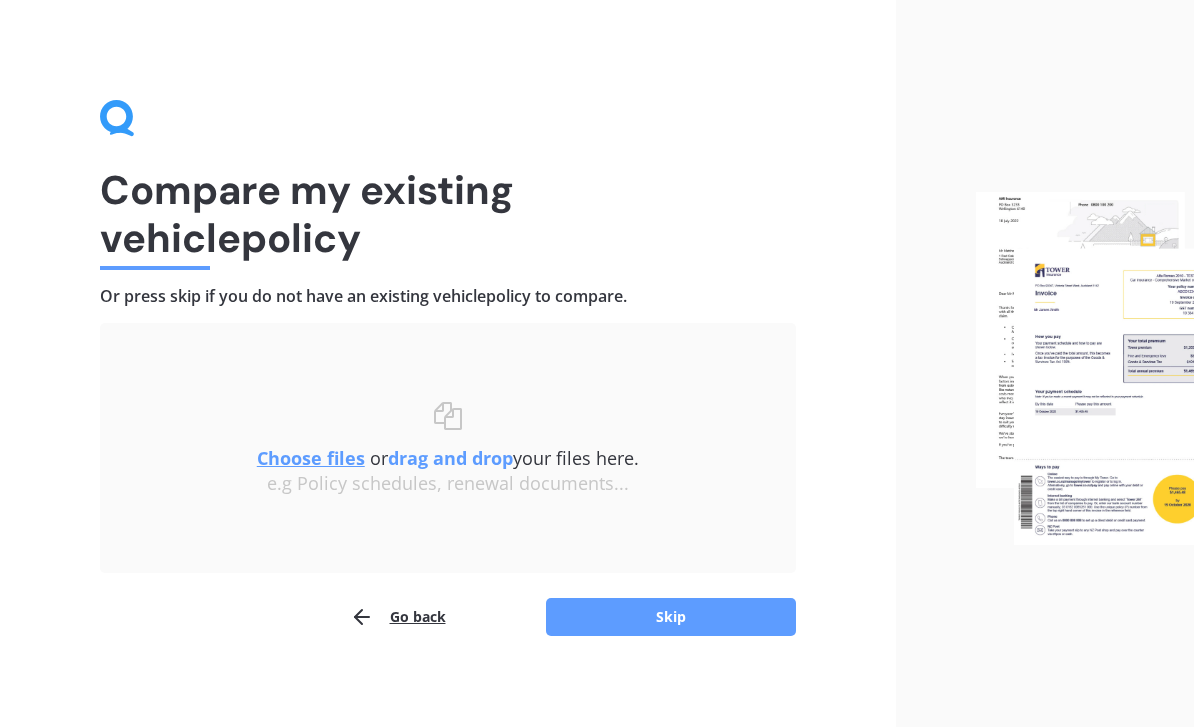 click on "Skip" at bounding box center [671, 617] 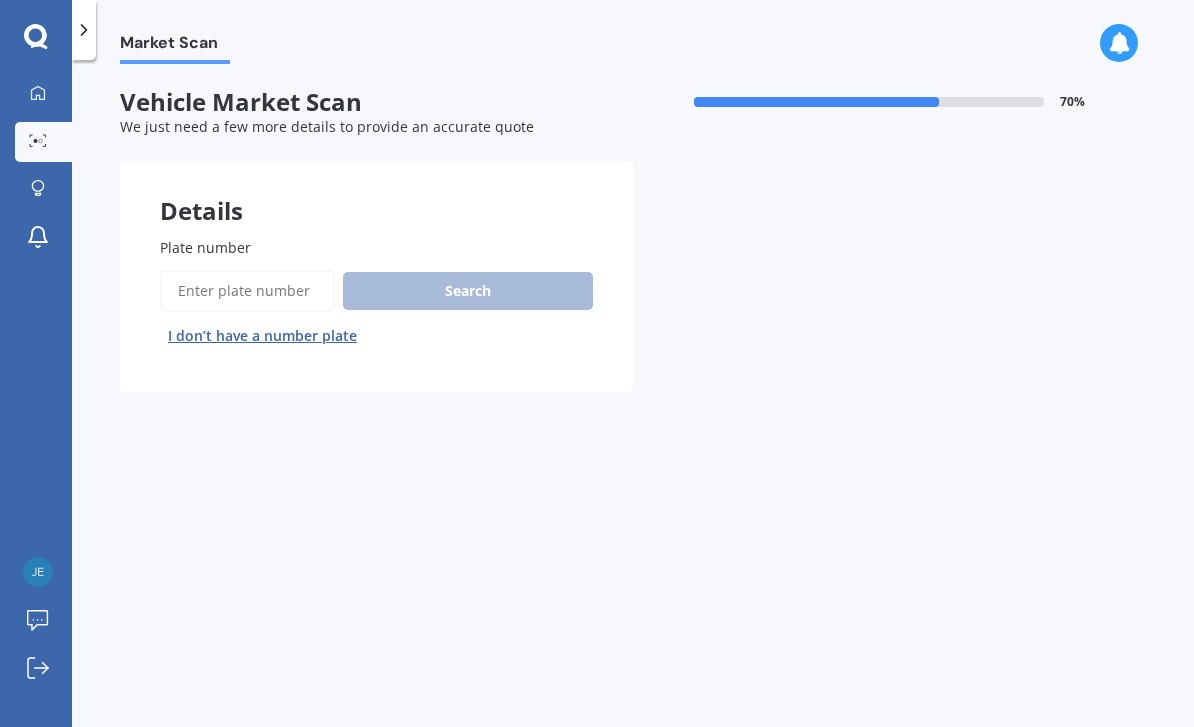 click on "Plate number" at bounding box center [247, 291] 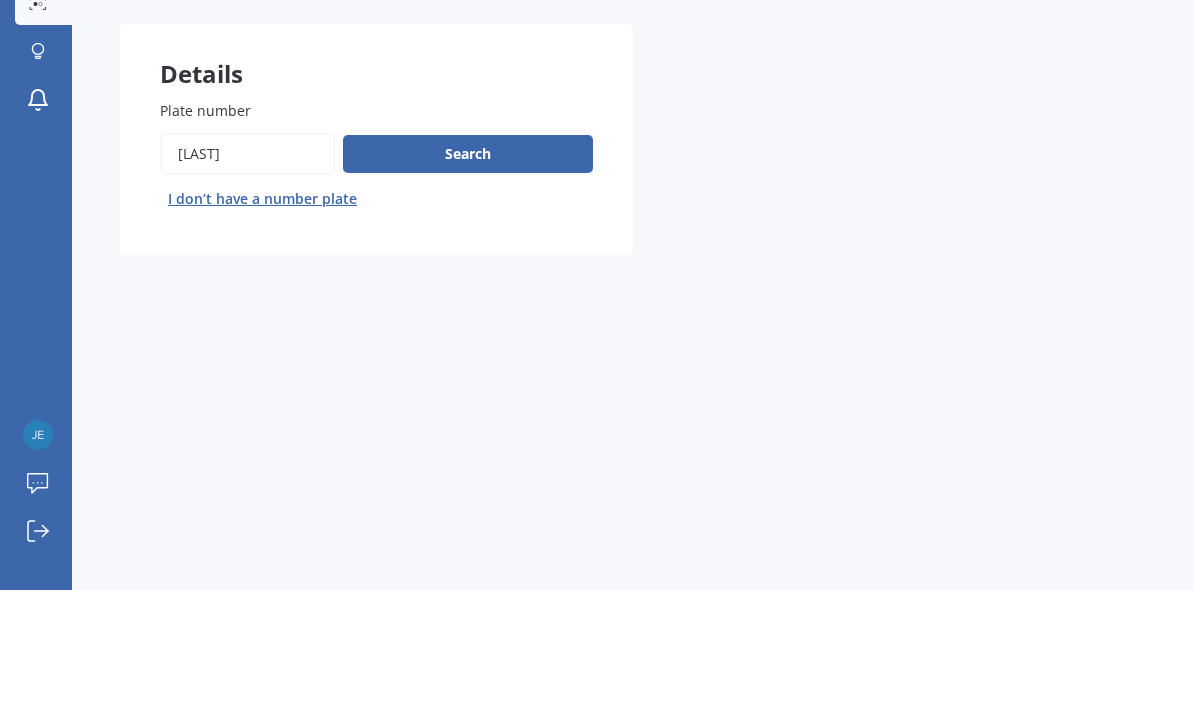 type on "[LAST]" 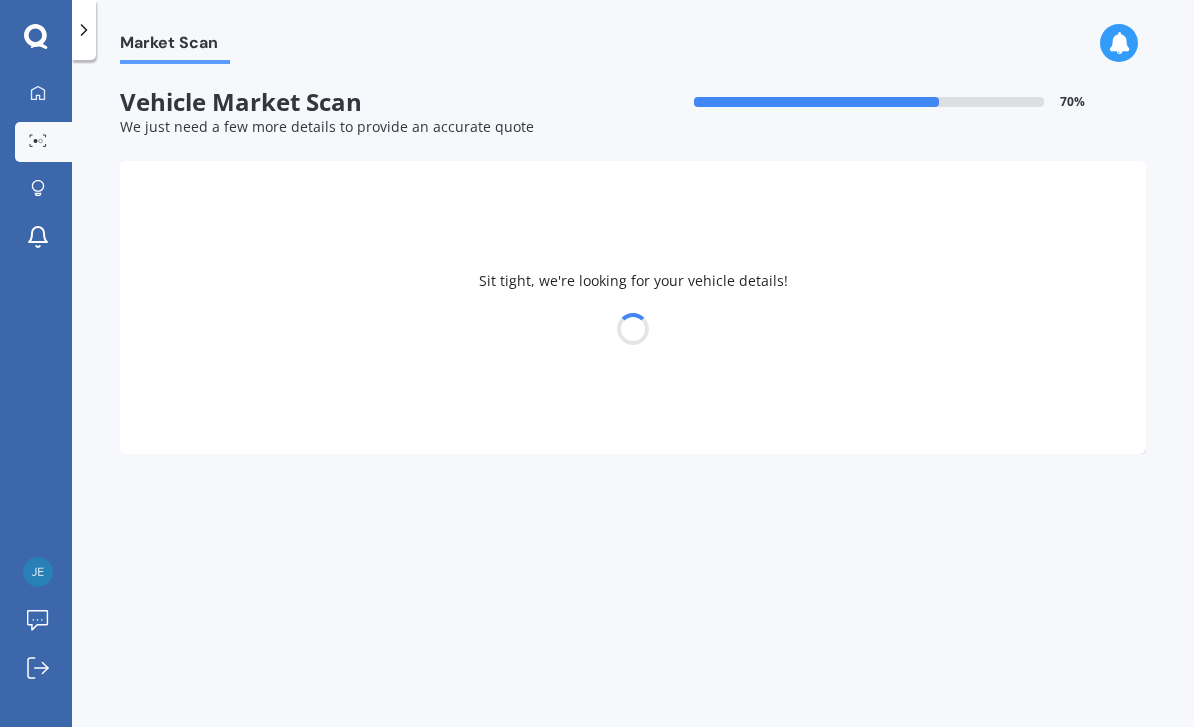 select on "MAZDA" 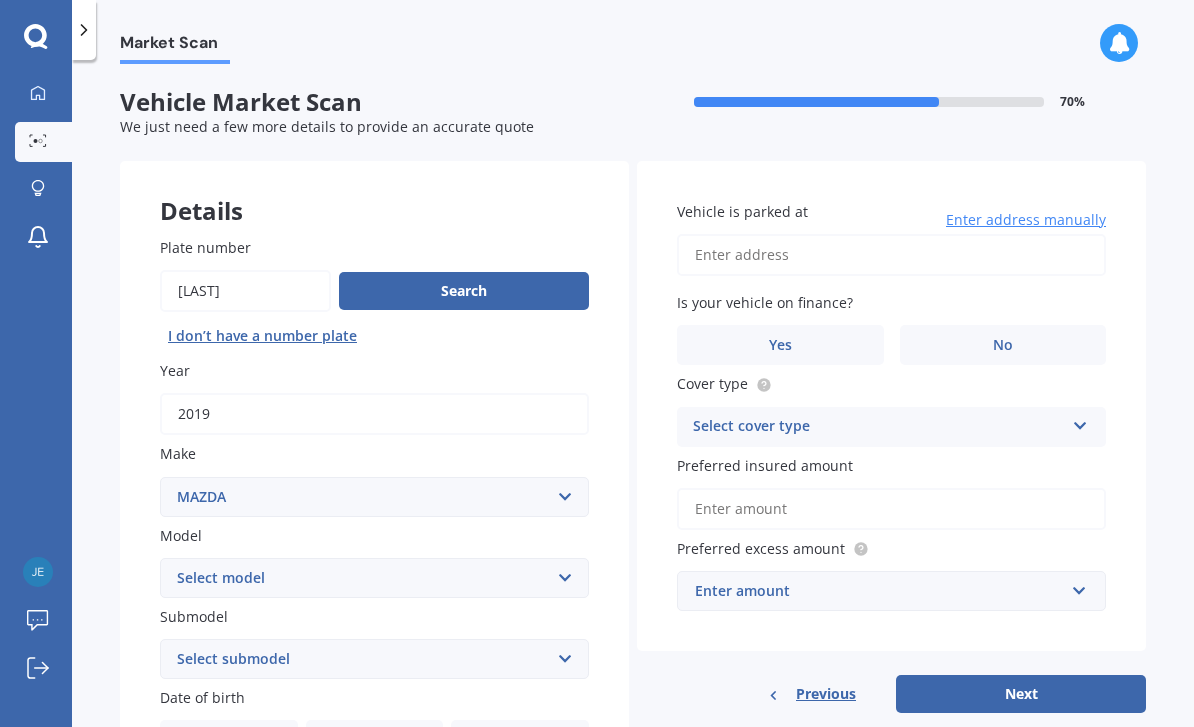 click on "Select model 121 2 3 323 323 / Familia 6 626 929 Atenza Autozam Axela AZ3 B2000 B2200 B2500 B2600 B2600i Biante Bongo Bounty BT50 Capella Cronos CX-30 CX-60 CX-8 CX-80 CX3 CX30 CX5 CX7 CX8 CX9 Demio E1800 Van E2000 E2200 Vans E2500 E2500 Van E3000 E4100 Efini Etude Eunos Familia Lantis Levante Luce Marvie Millenia MPV MS6 MS8 MS9 MX-3 MX-30 MX-5 MX-6 Neo Persona Premacy Presseo Proceed Revue Rotary RX7 RX8 Sapporo Sentia T2000 T2600 T3000 T3500 T4000 T4100 T4600 Titan 1.5/2.0 Tonnes Titan 5 Tonne Tribute Verisa" at bounding box center [374, 578] 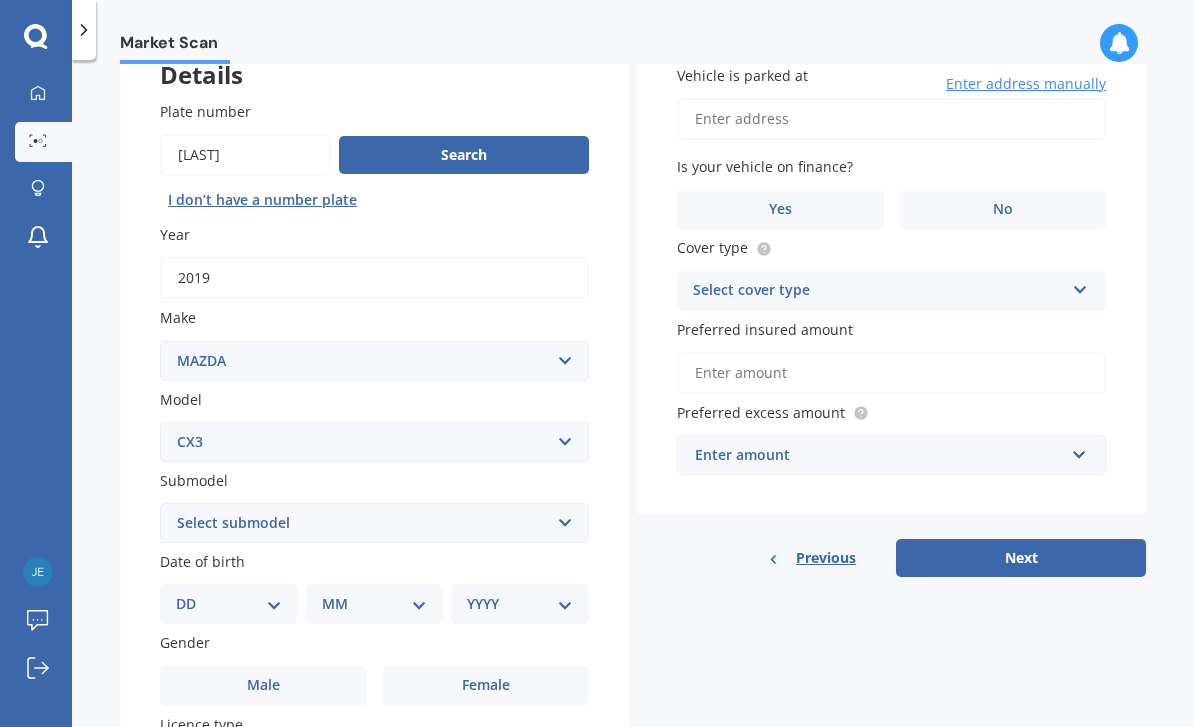 scroll, scrollTop: 136, scrollLeft: 0, axis: vertical 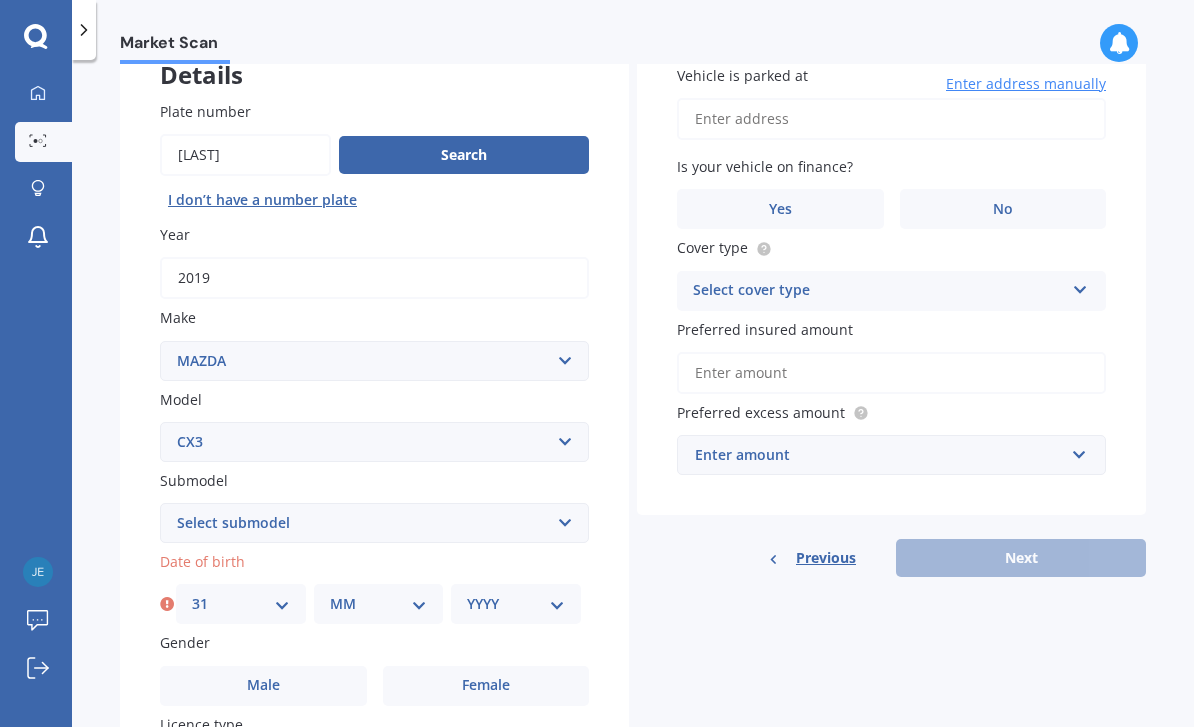 click on "MM 01 02 03 04 05 06 07 08 09 10 11 12" at bounding box center [379, 604] 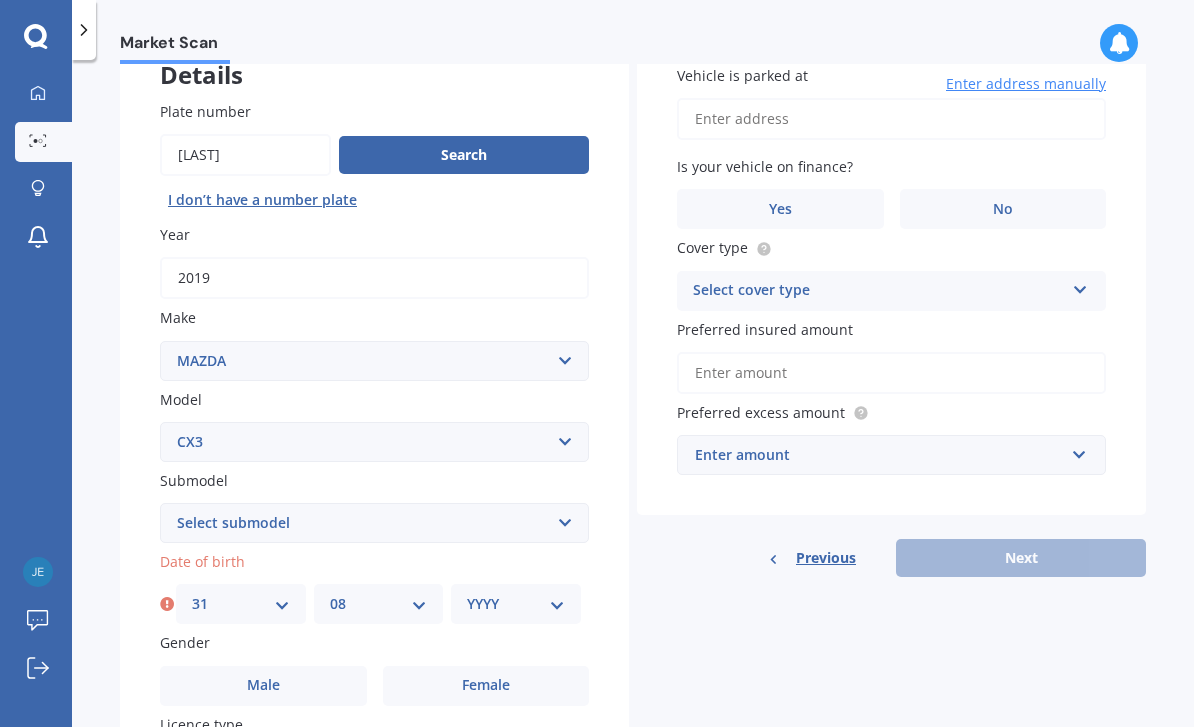 click on "YYYY 2025 2024 2023 2022 2021 2020 2019 2018 2017 2016 2015 2014 2013 2012 2011 2010 2009 2008 2007 2006 2005 2004 2003 2002 2001 2000 1999 1998 1997 1996 1995 1994 1993 1992 1991 1990 1989 1988 1987 1986 1985 1984 1983 1982 1981 1980 1979 1978 1977 1976 1975 1974 1973 1972 1971 1970 1969 1968 1967 1966 1965 1964 1963 1962 1961 1960 1959 1958 1957 1956 1955 1954 1953 1952 1951 1950 1949 1948 1947 1946 1945 1944 1943 1942 1941 1940 1939 1938 1937 1936 1935 1934 1933 1932 1931 1930 1929 1928 1927 1926" at bounding box center [516, 604] 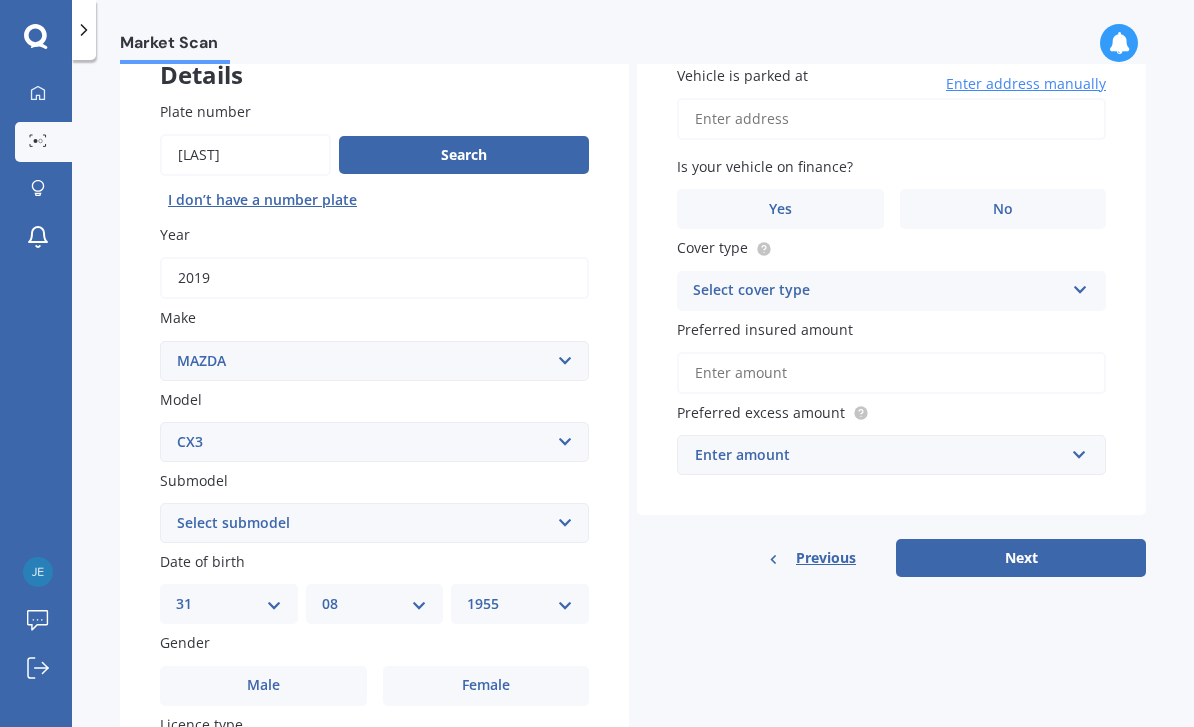 click on "Female" at bounding box center [486, 686] 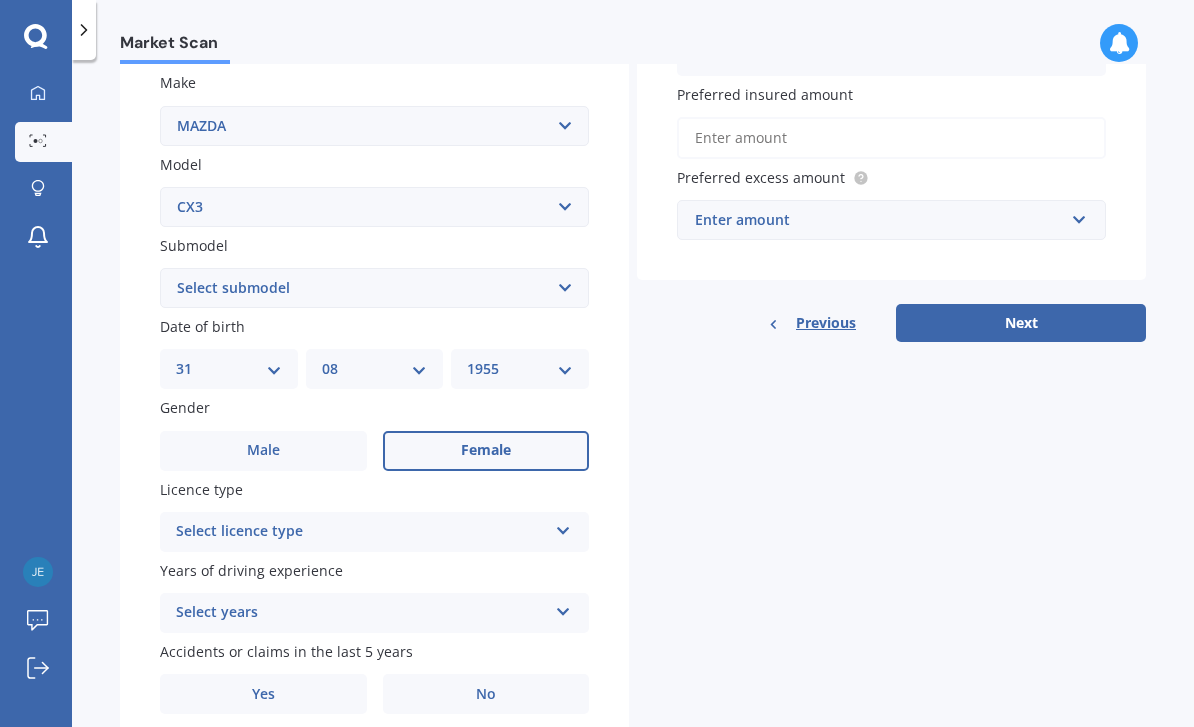 scroll, scrollTop: 369, scrollLeft: 0, axis: vertical 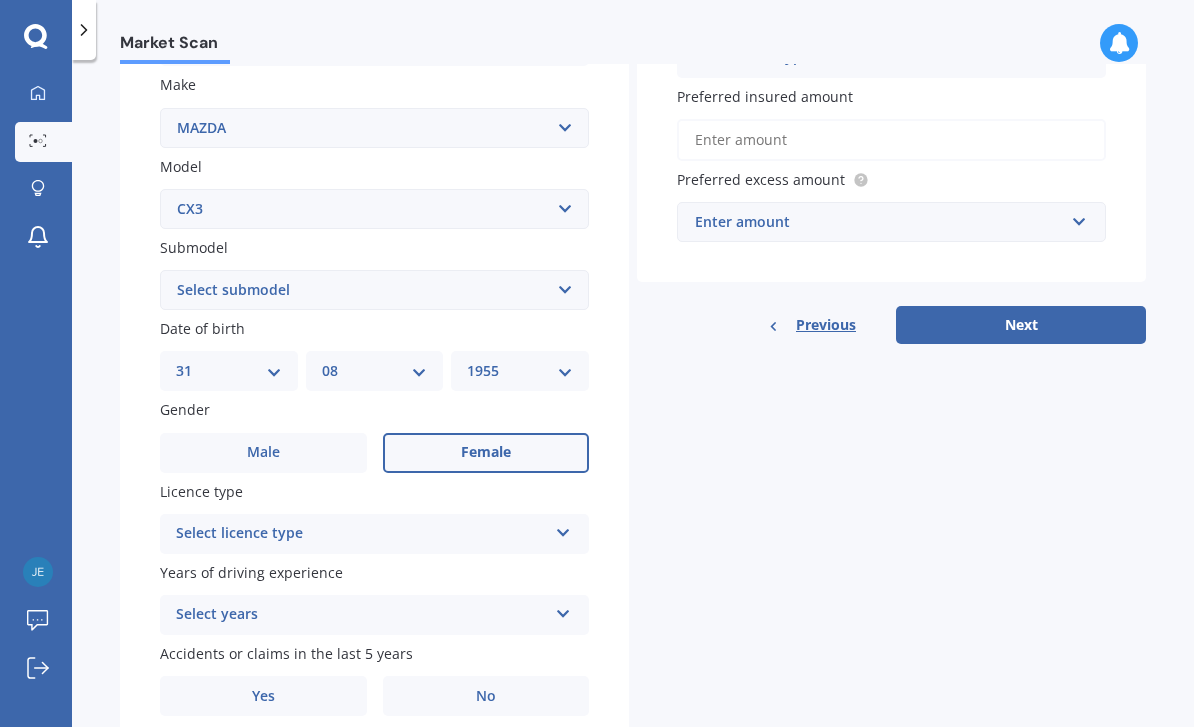 click at bounding box center (563, 529) 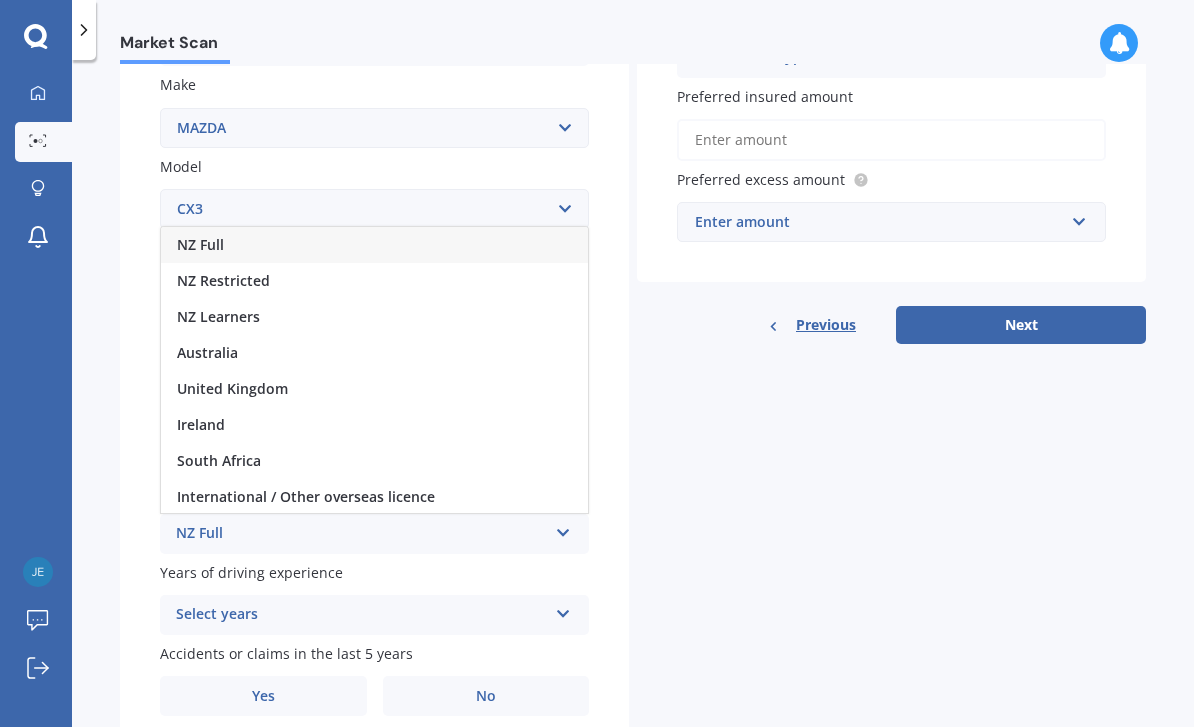 click on "NZ Full" at bounding box center [374, 245] 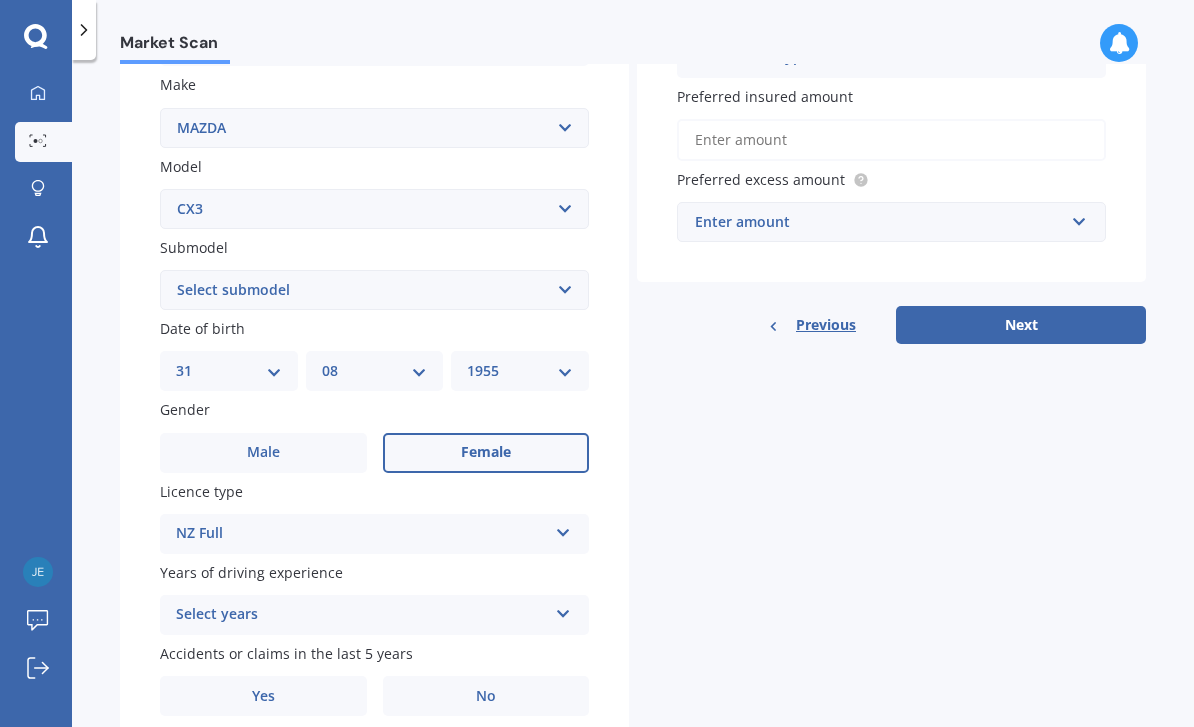 click at bounding box center [563, 610] 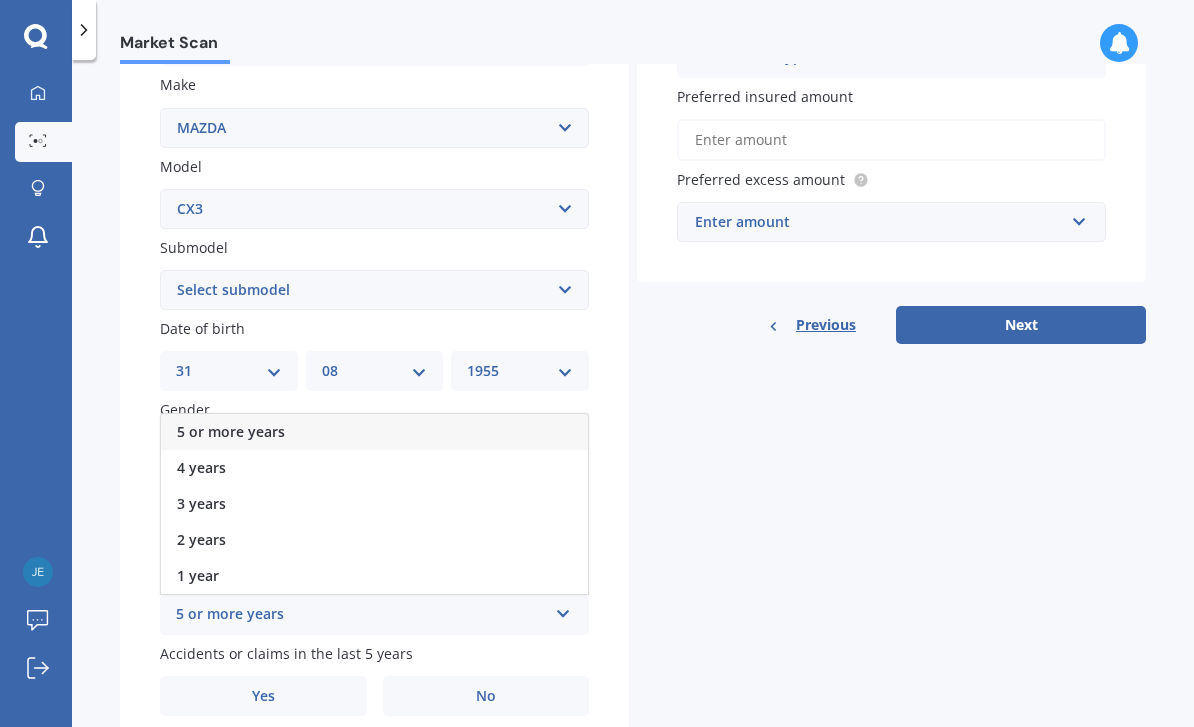 click on "5 or more years" at bounding box center (374, 432) 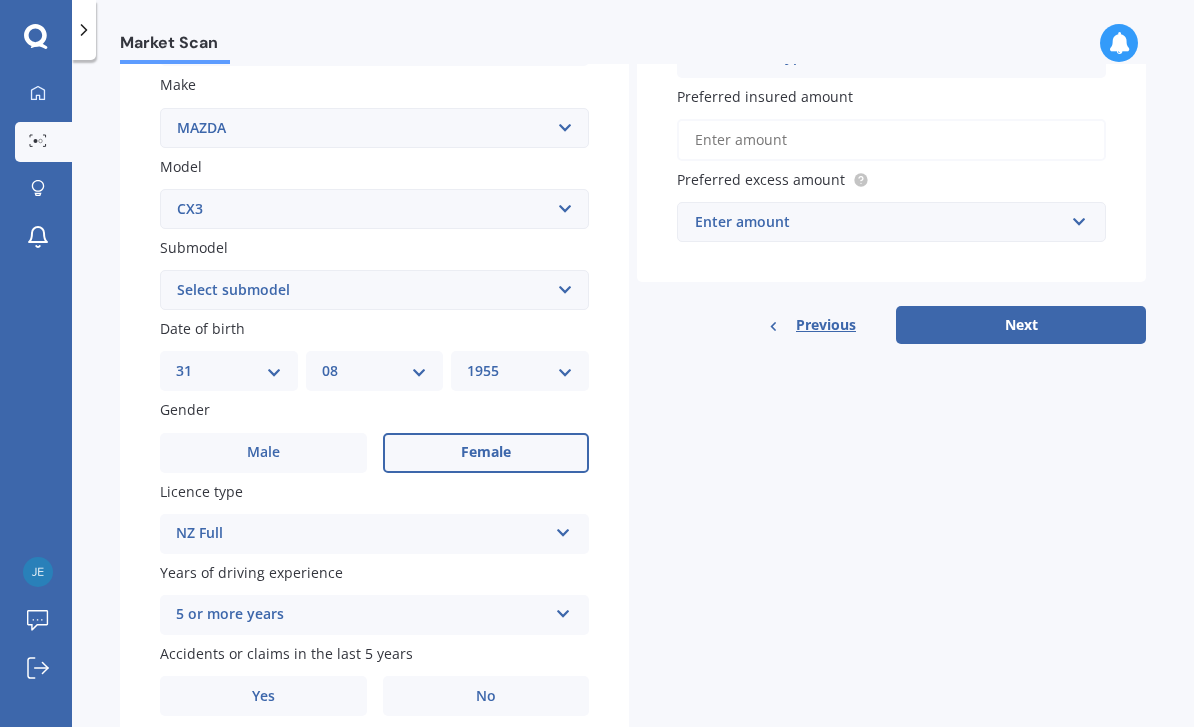 click on "Yes" at bounding box center [263, 696] 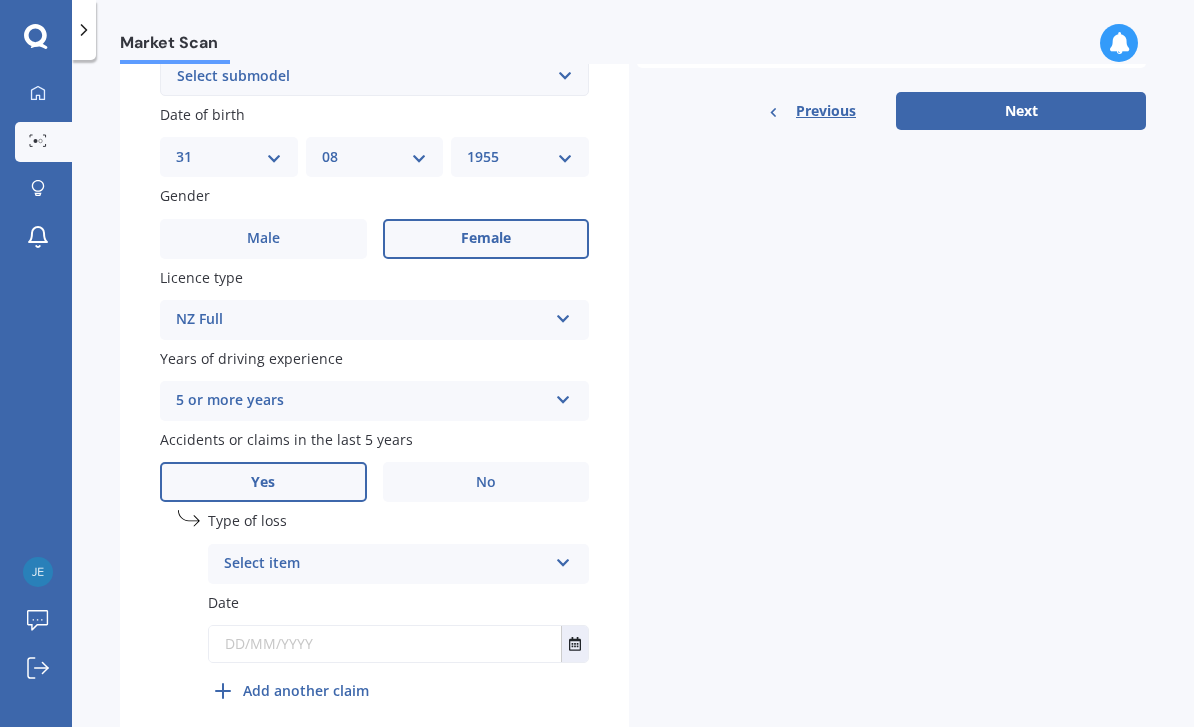 scroll, scrollTop: 582, scrollLeft: 0, axis: vertical 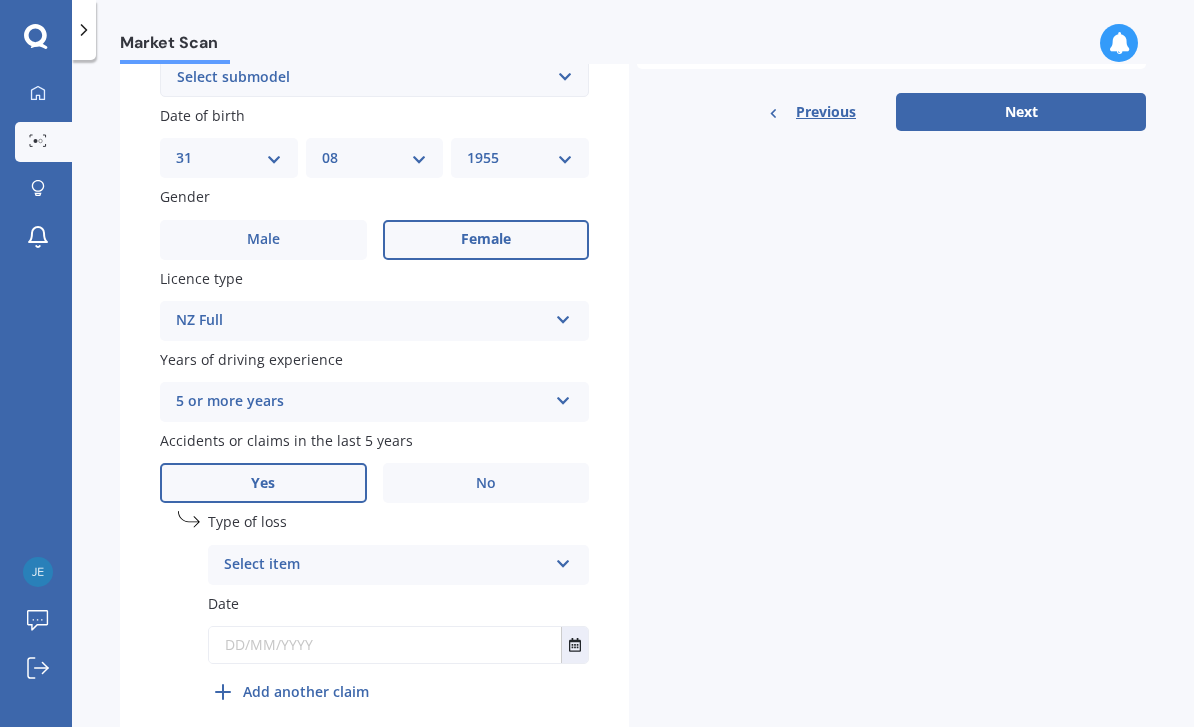 click at bounding box center [563, 560] 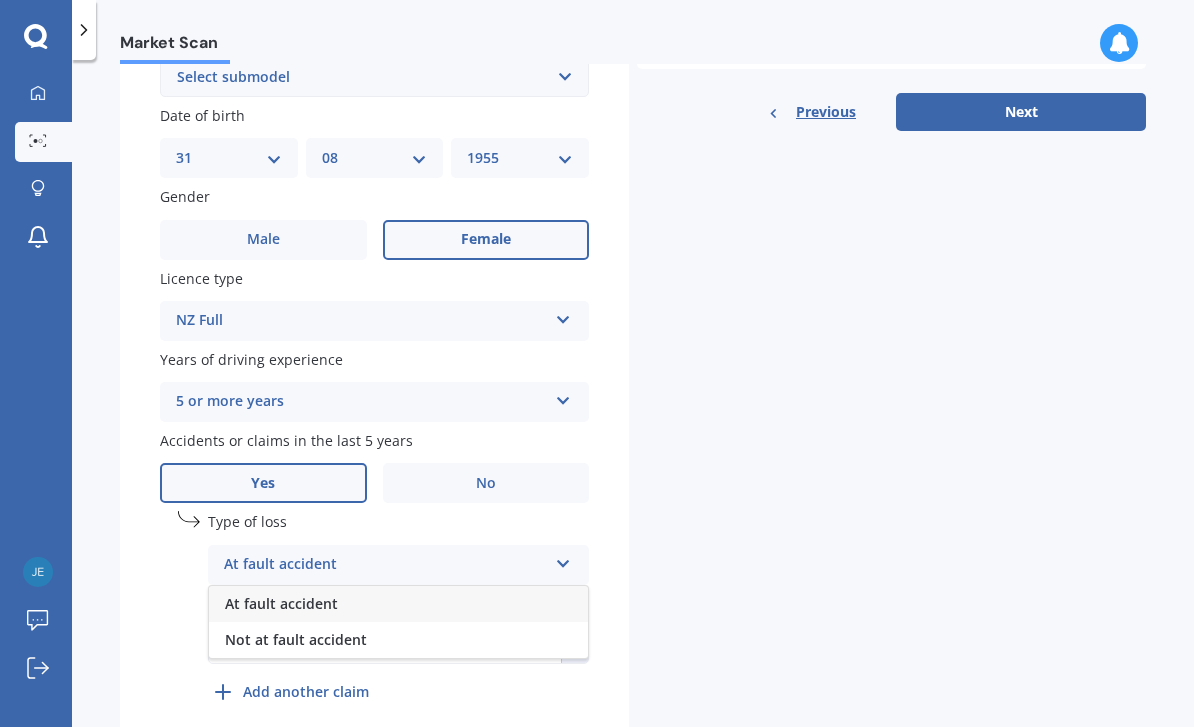 click on "Not at fault accident" at bounding box center [398, 640] 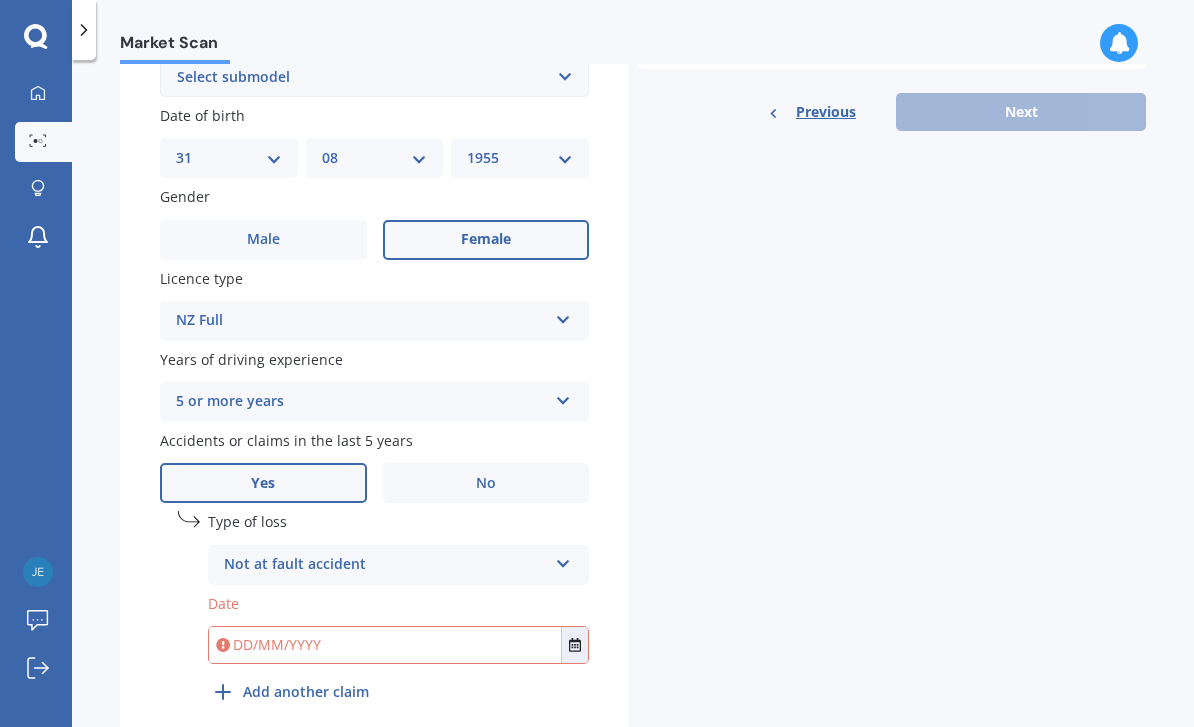 click 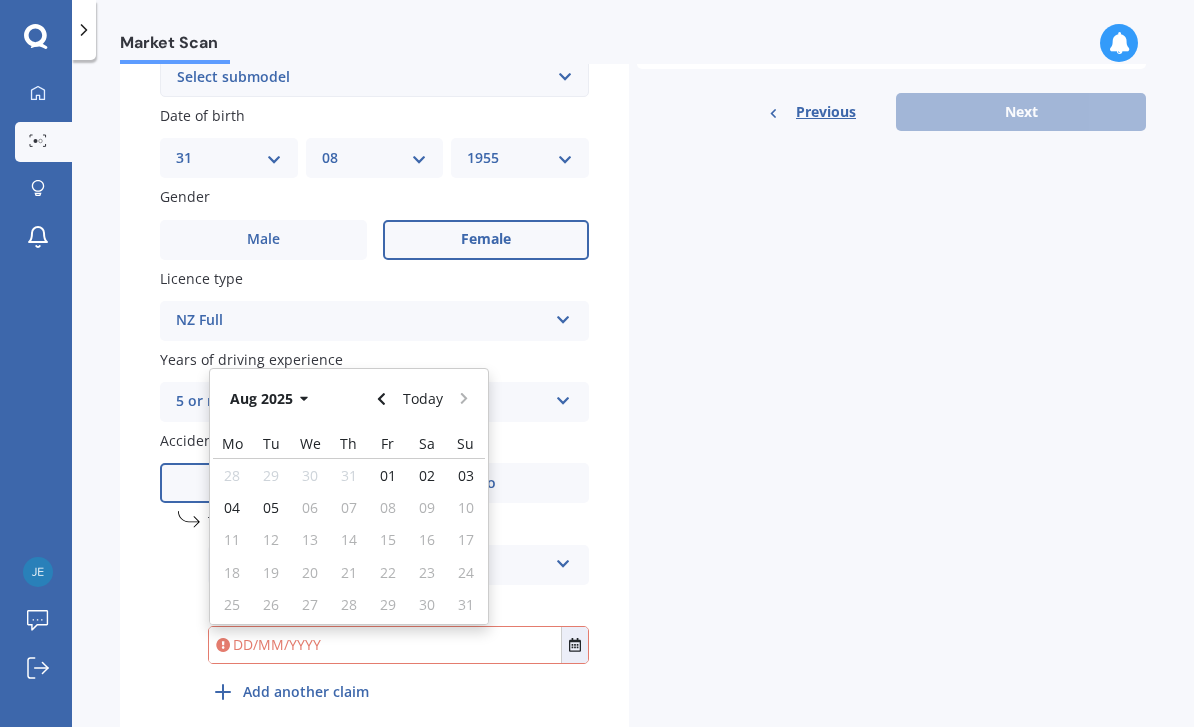 click on "Aug 2025" at bounding box center (272, 398) 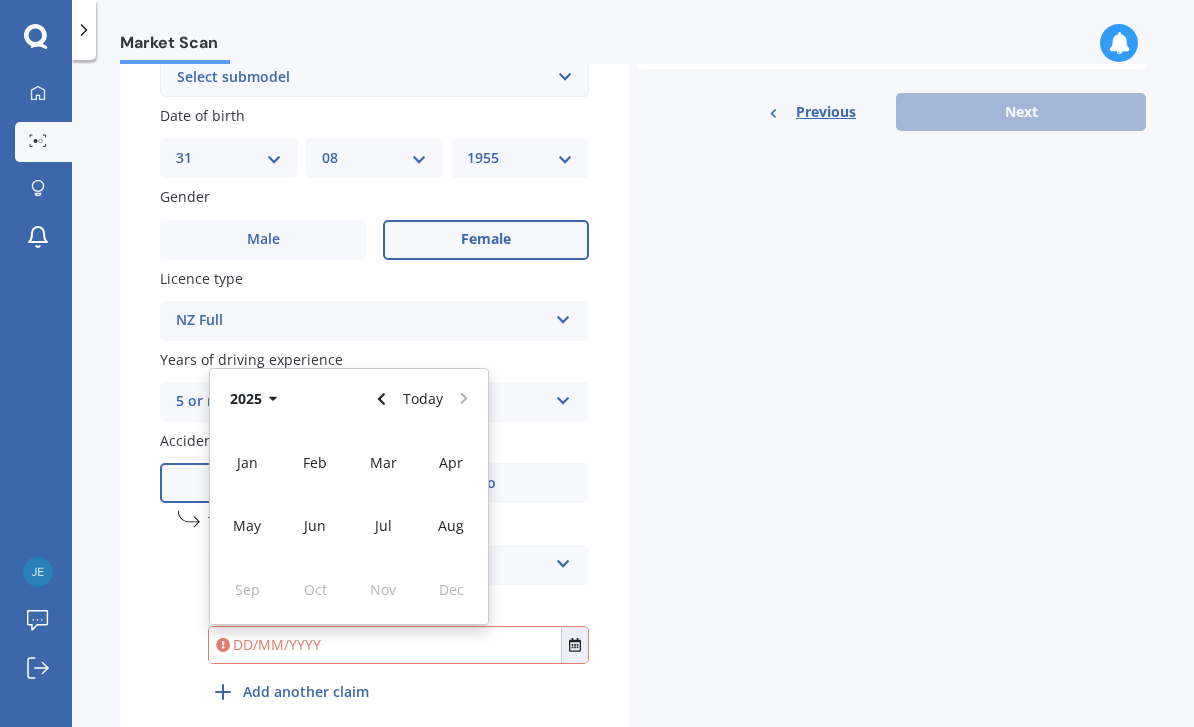 click on "2025" at bounding box center [257, 398] 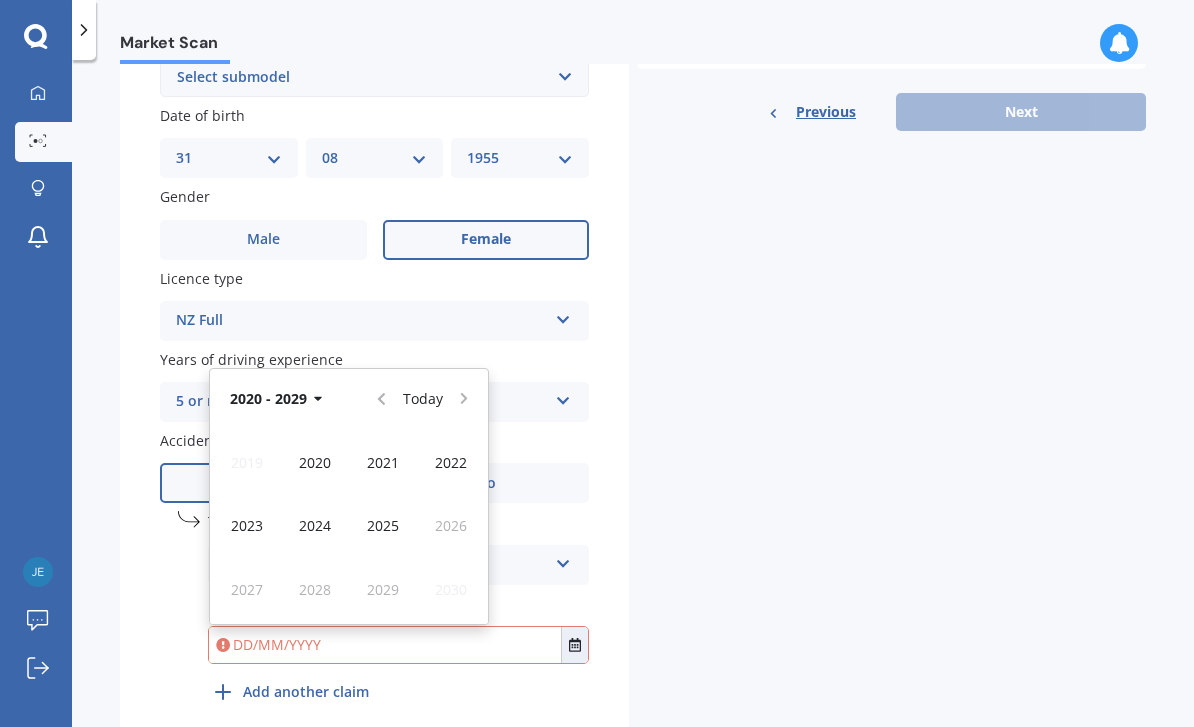 click on "Details Plate number Search I don’t have a number plate Year 2019 Make Select make AC ALFA ROMEO ASTON MARTIN AUDI AUSTIN BEDFORD Bentley BMW BYD CADILLAC CAN-AM CHERY CHEVROLET CHRYSLER Citroen CRUISEAIR CUPRA DAEWOO DAIHATSU DAIMLER DAMON DIAHATSU DODGE EXOCET FACTORY FIVE FERRARI FIAT Fiord FLEETWOOD FORD FOTON FRASER GEELY GENESIS GEORGIE BOY GMC GREAT WALL GWM HAVAL HILLMAN HINO HOLDEN HOLIDAY RAMBLER HONDA HUMMER HYUNDAI INFINITI ISUZU IVECO JAC JAECOO JAGUAR JEEP KGM KIA LADA LAMBORGHINI LANCIA LANDROVER LDV LEAPMOTOR LEXUS LINCOLN LOTUS LUNAR M.G M.G. MAHINDRA MASERATI MAZDA MCLAREN MERCEDES AMG Mercedes Benz MERCEDES-AMG MERCURY MINI Mitsubishi MORGAN MORRIS NEWMAR Nissan OMODA OPEL OXFORD PEUGEOT Plymouth Polestar PONTIAC PORSCHE PROTON RAM Range Rover Rayne RENAULT ROLLS ROYCE ROVER SAAB SATURN SEAT SHELBY SKODA SMART SSANGYONG SUBARU SUZUKI TATA TESLA TIFFIN Toyota TRIUMPH TVR Vauxhall VOLKSWAGEN VOLVO WESTFIELD WINNEBAGO ZX Model Select model 121 2 3 323 323 / Familia 6 626 929 Atenza Autozam" at bounding box center [633, 169] 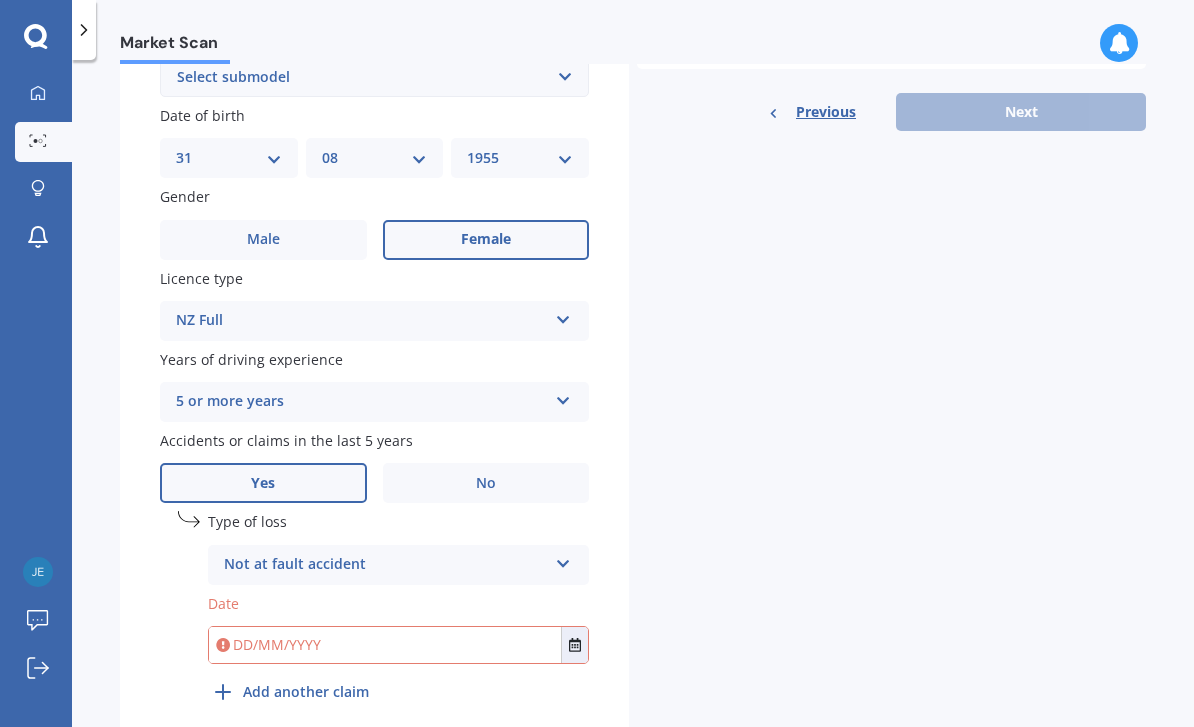 click at bounding box center (385, 645) 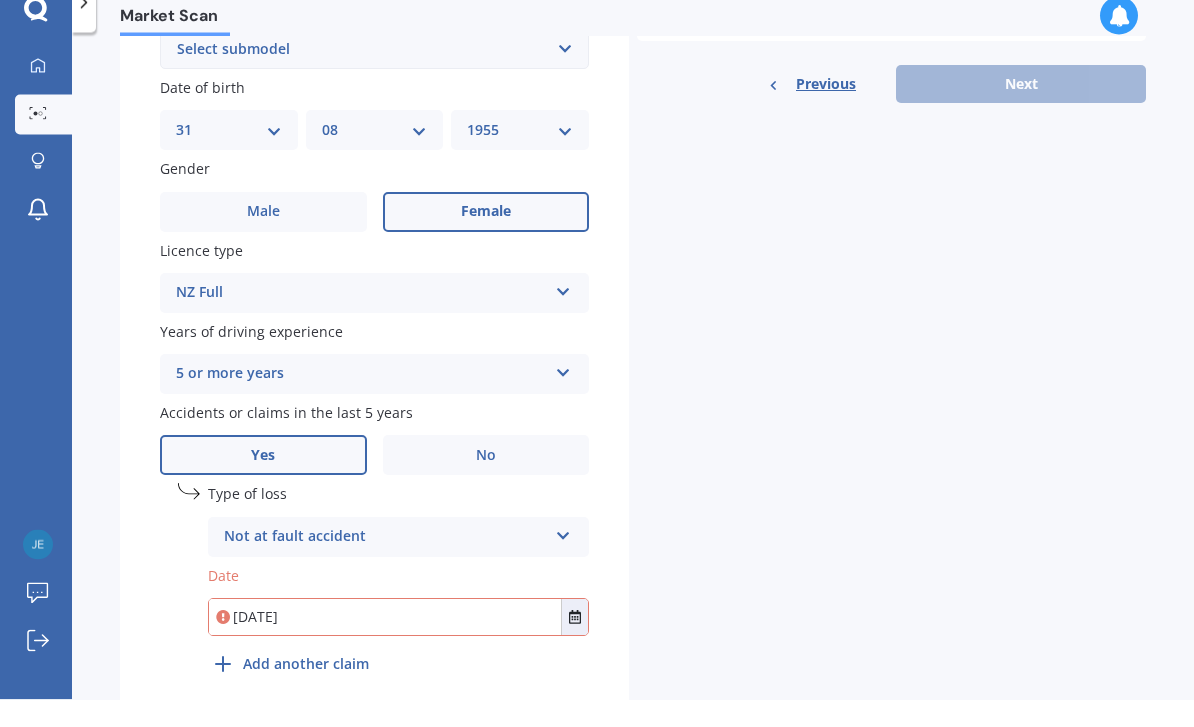 scroll, scrollTop: 0, scrollLeft: 0, axis: both 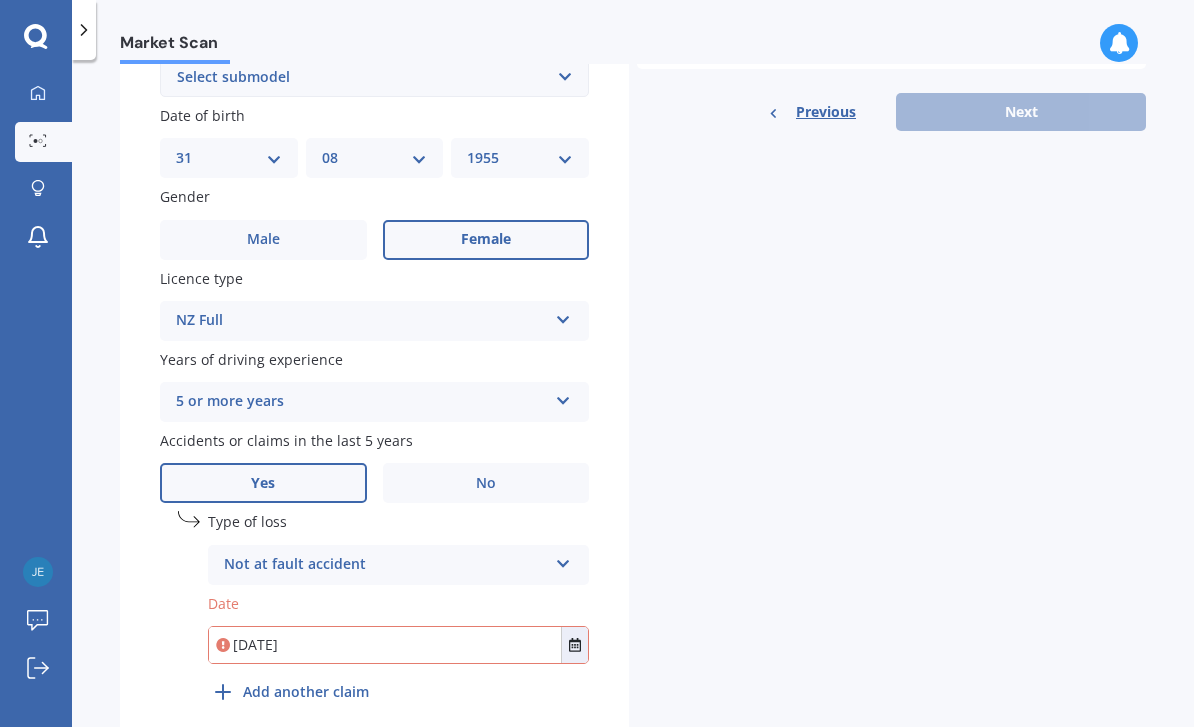 type on "[DATE]" 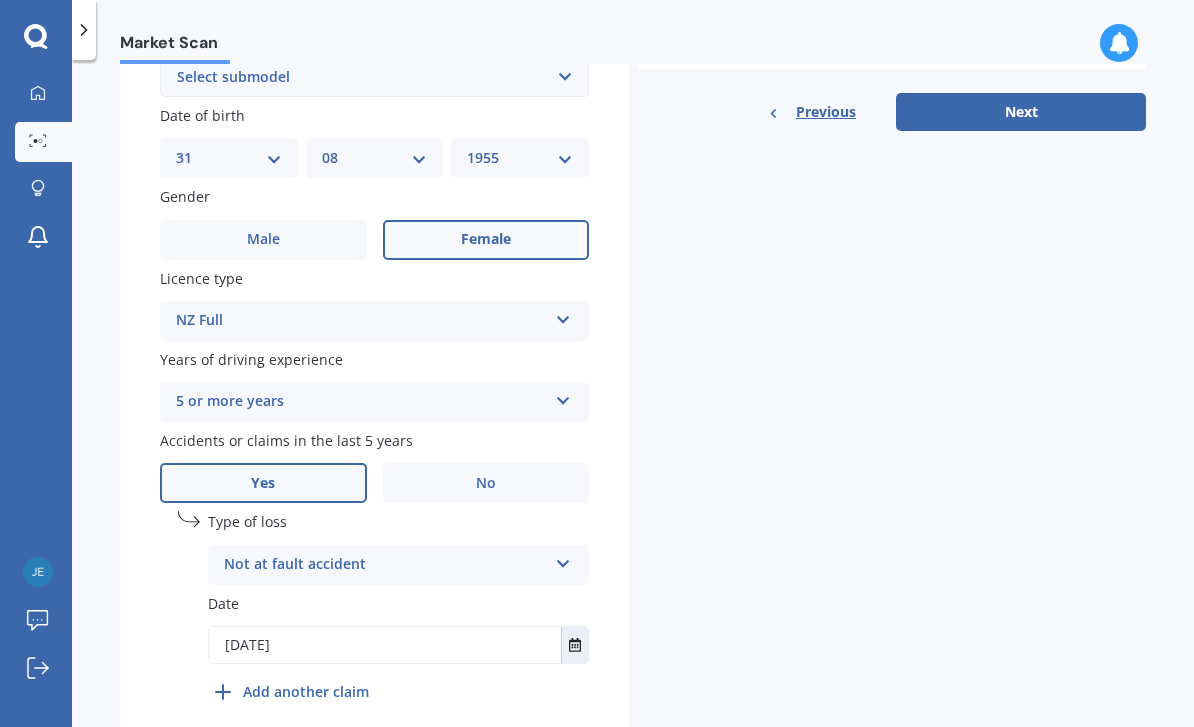 scroll, scrollTop: 64, scrollLeft: 0, axis: vertical 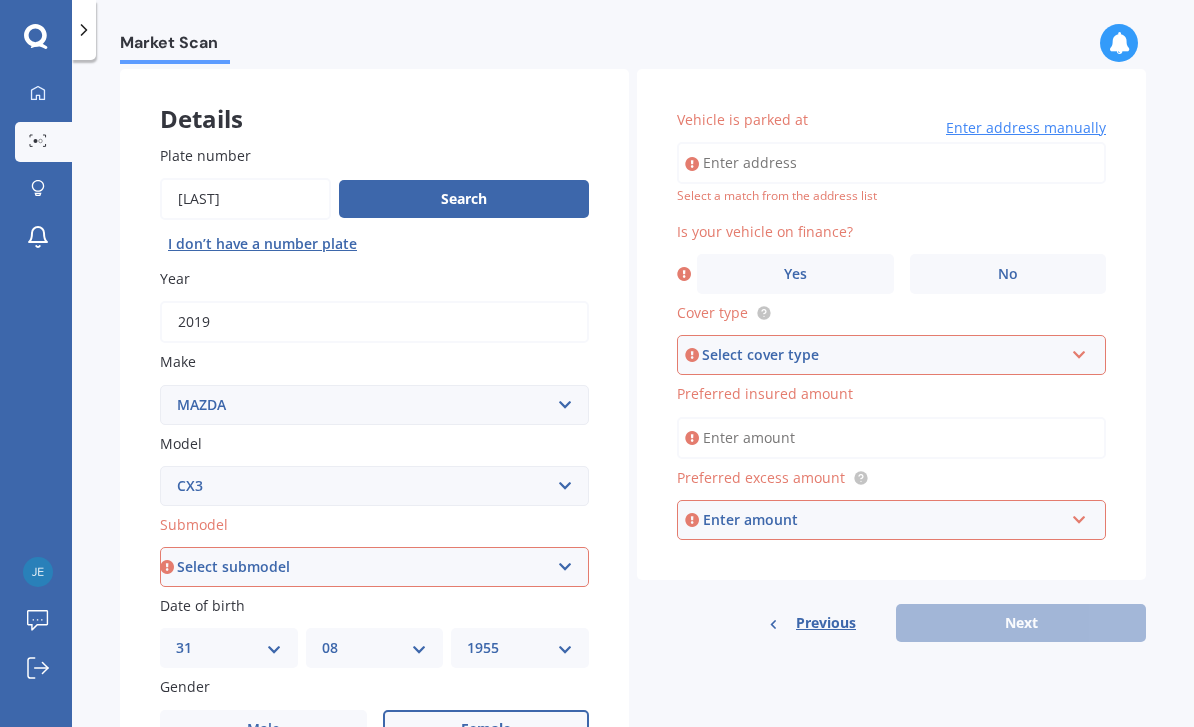click on "Vehicle is parked at" at bounding box center [891, 163] 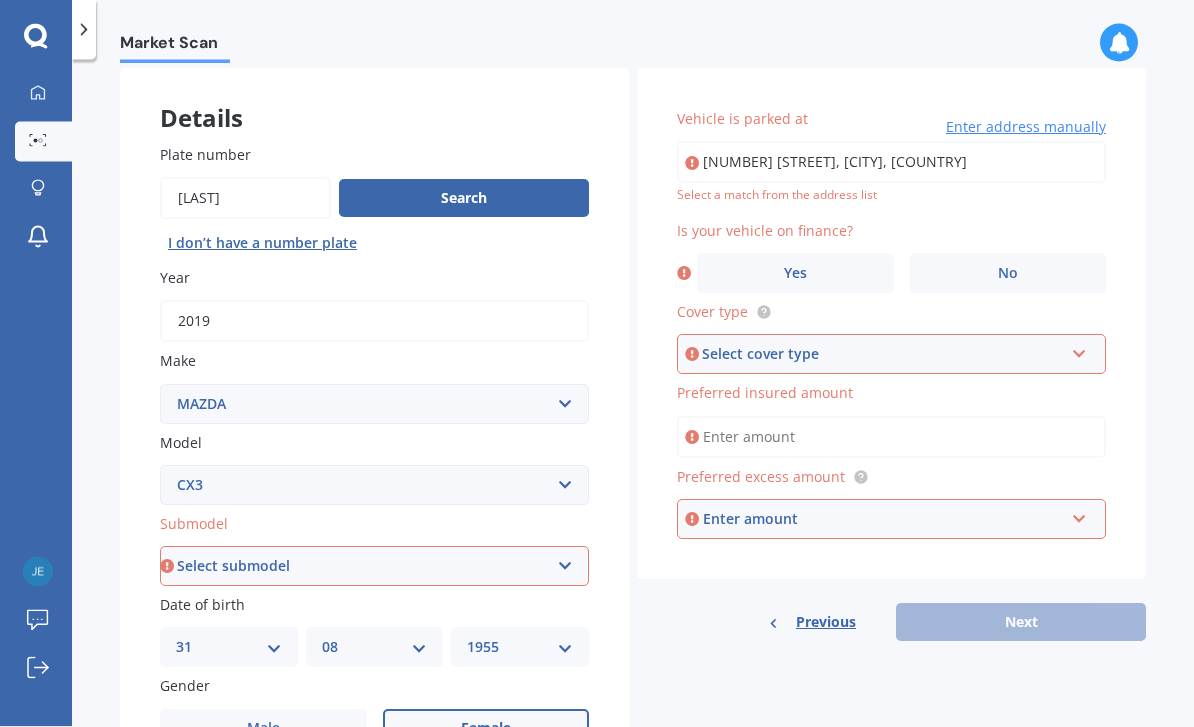 type on "[NUMBER] [STREET], [CITY] [POSTAL_CODE]" 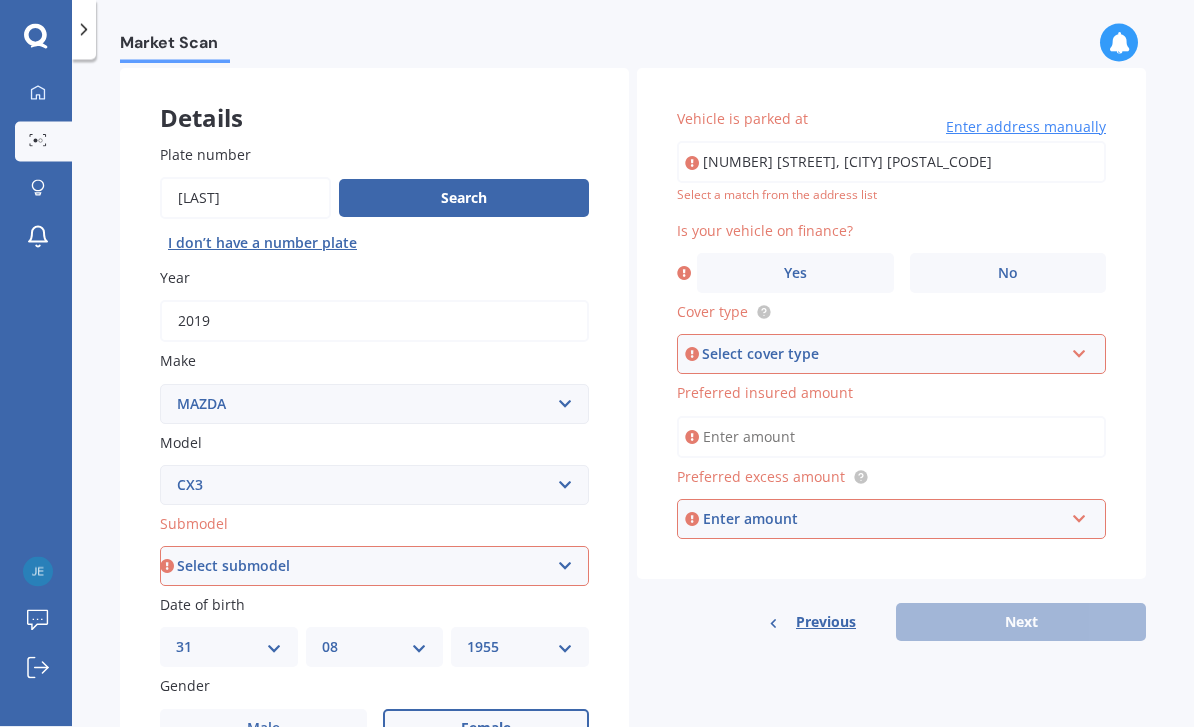 scroll, scrollTop: 63, scrollLeft: 0, axis: vertical 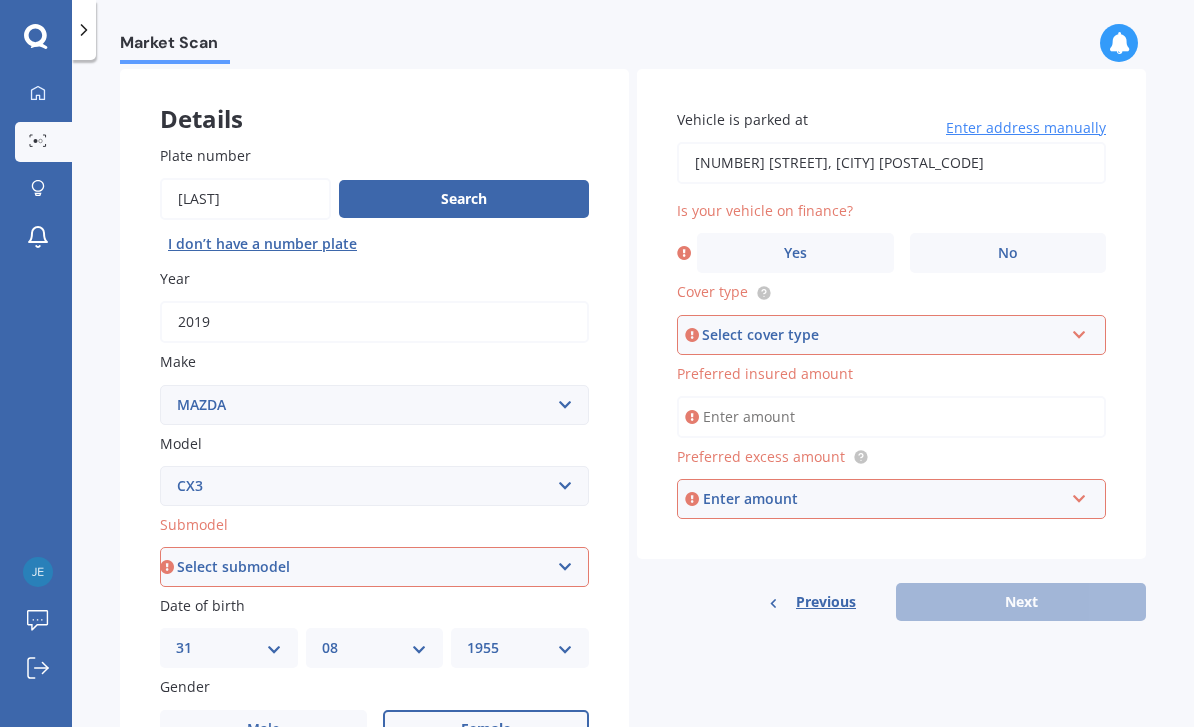 click on "Yes" at bounding box center (795, 253) 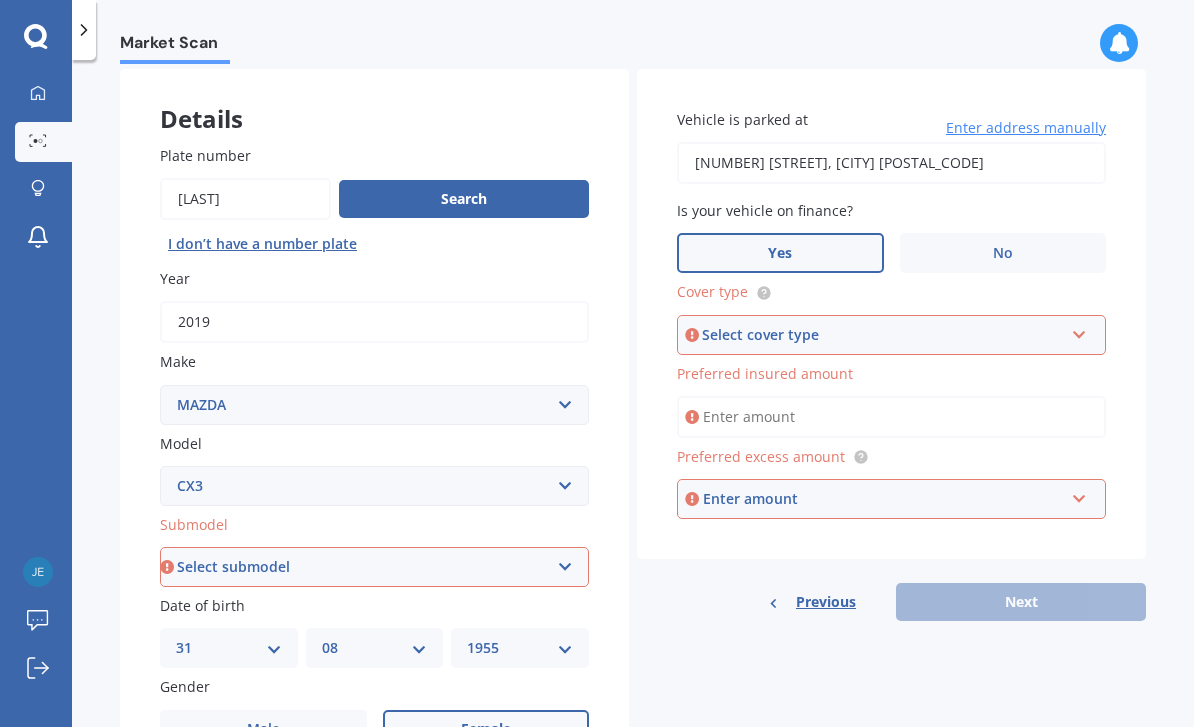 click at bounding box center (1079, 331) 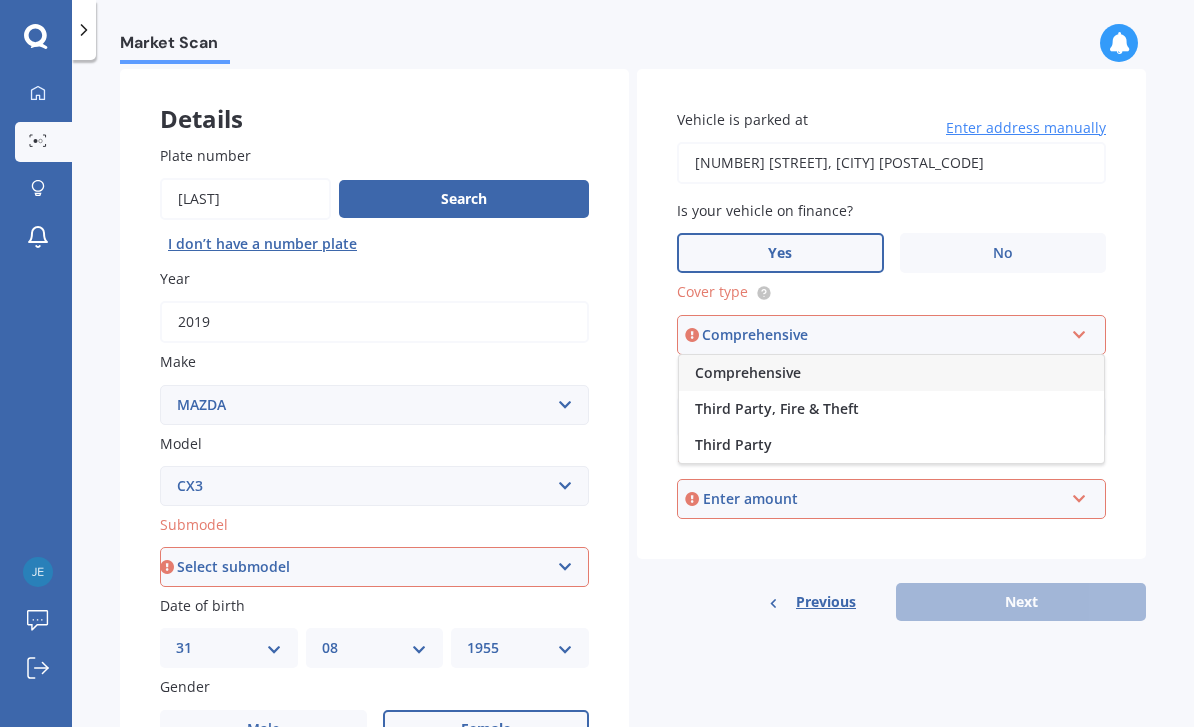 click on "Comprehensive" at bounding box center [748, 372] 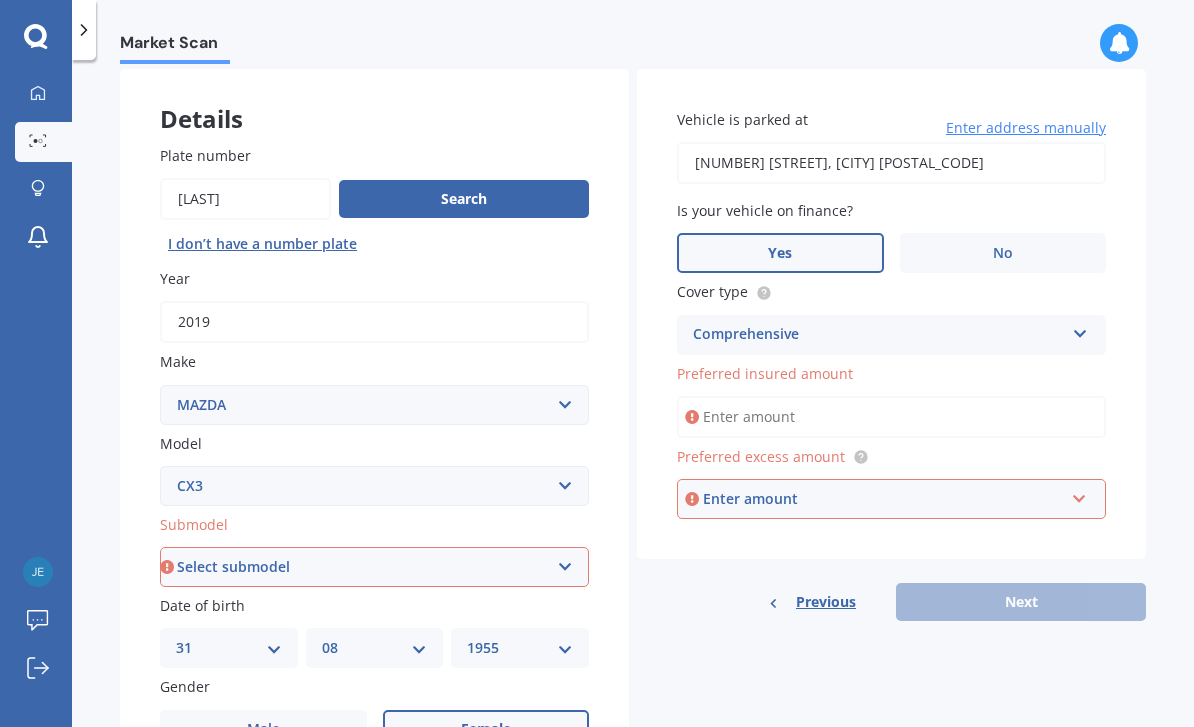 click on "Preferred insured amount" at bounding box center (891, 417) 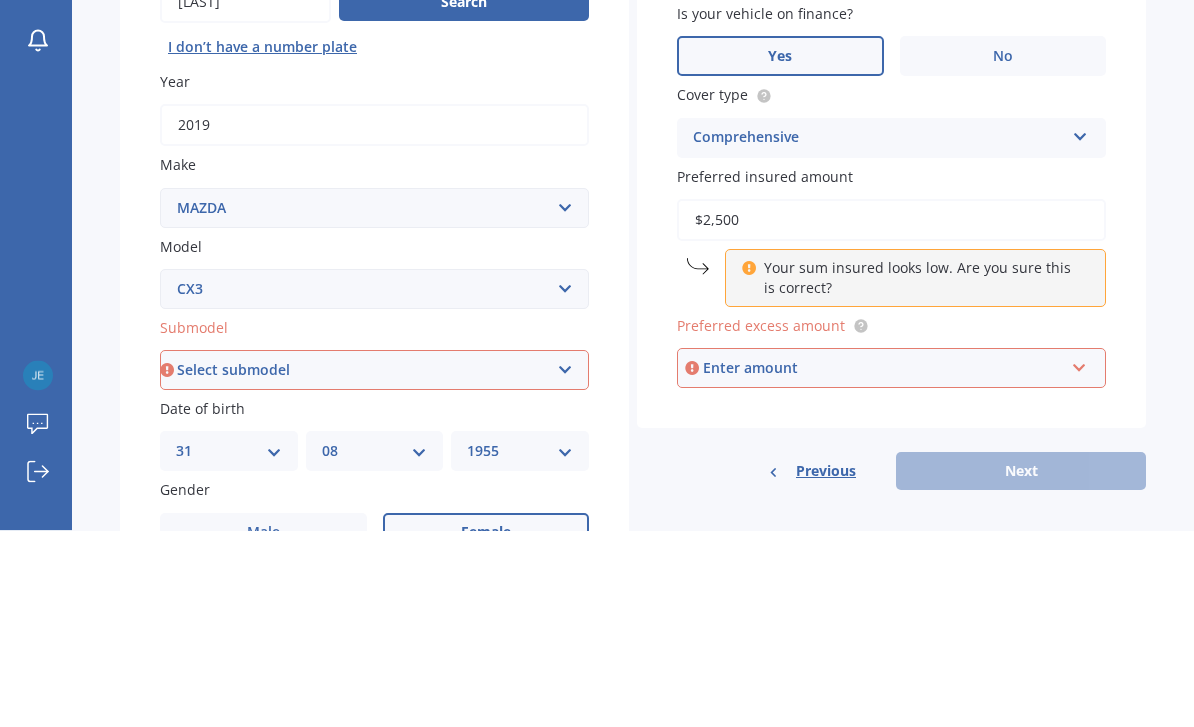 type on "$25,000" 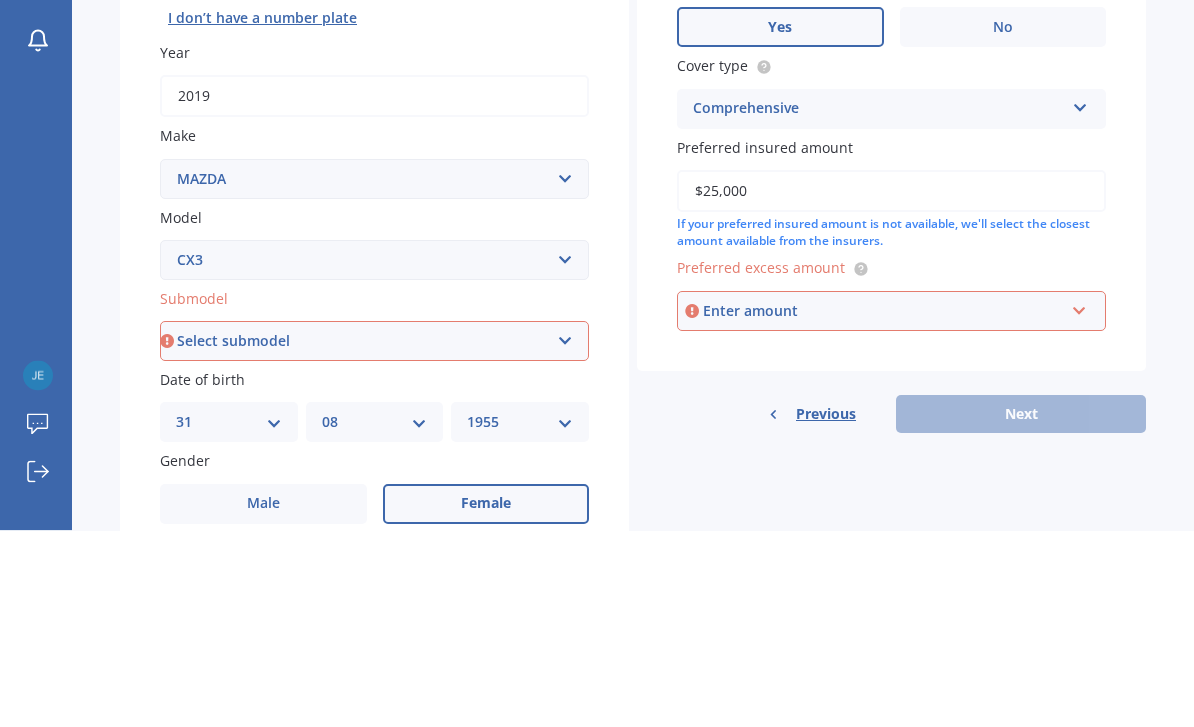 scroll, scrollTop: 122, scrollLeft: 0, axis: vertical 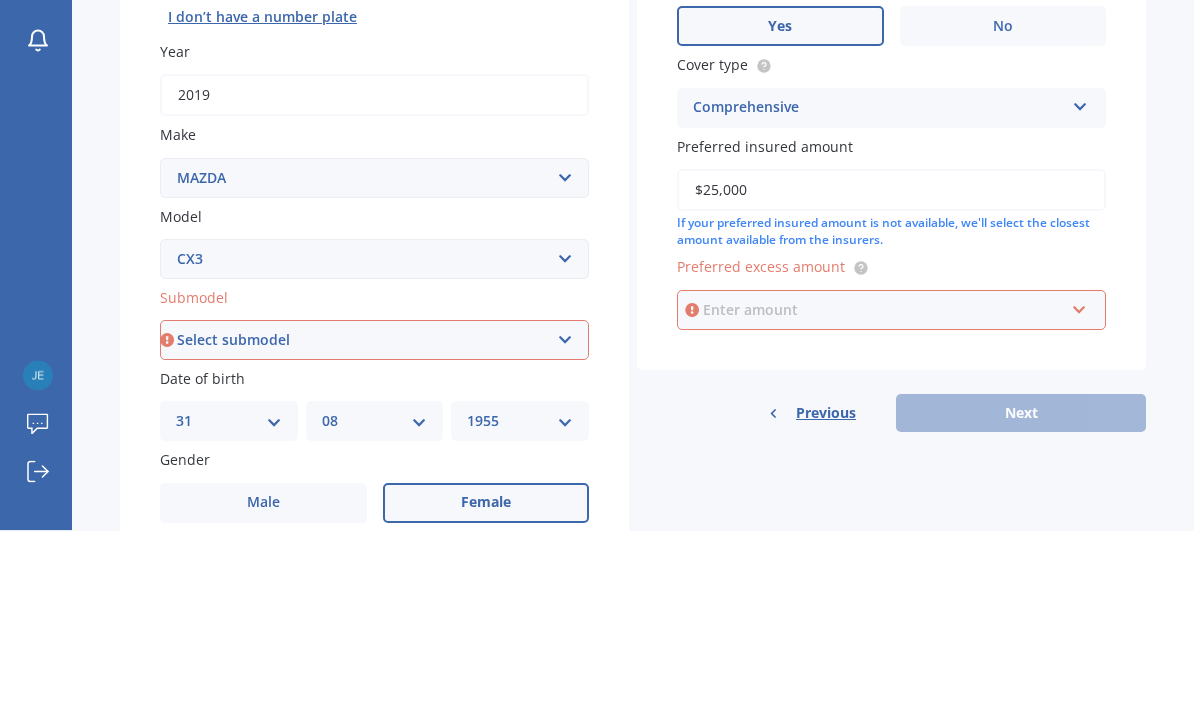 click at bounding box center (884, 507) 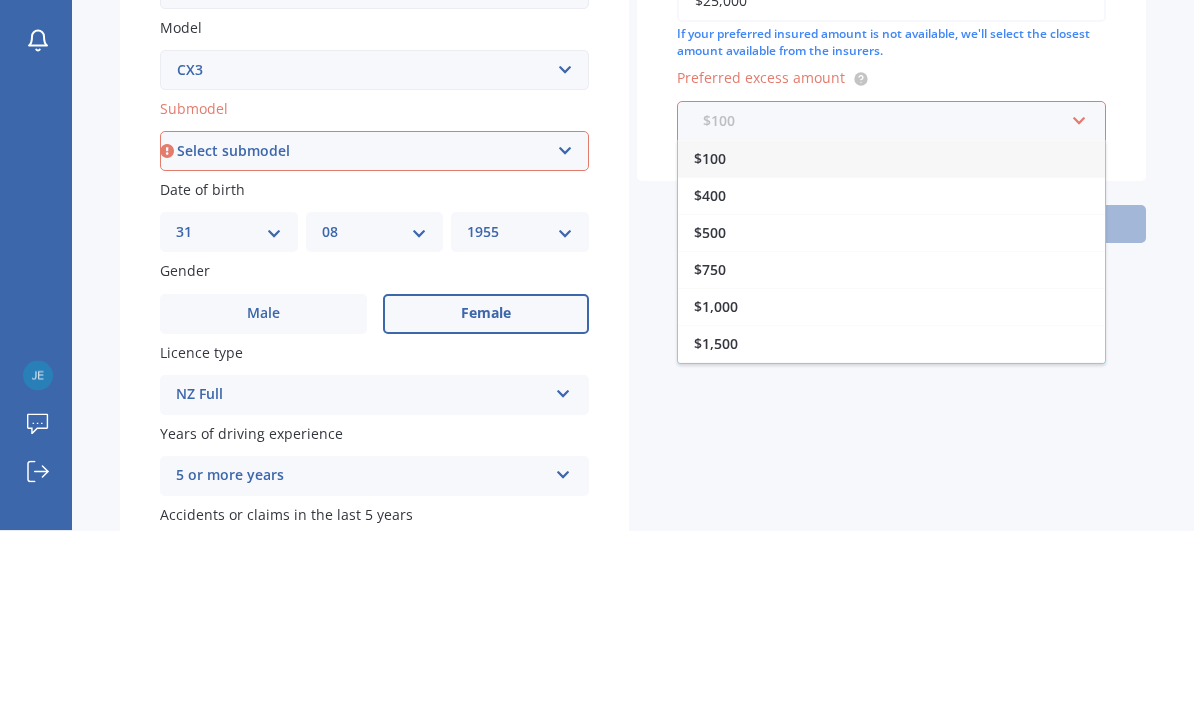 scroll, scrollTop: 311, scrollLeft: 0, axis: vertical 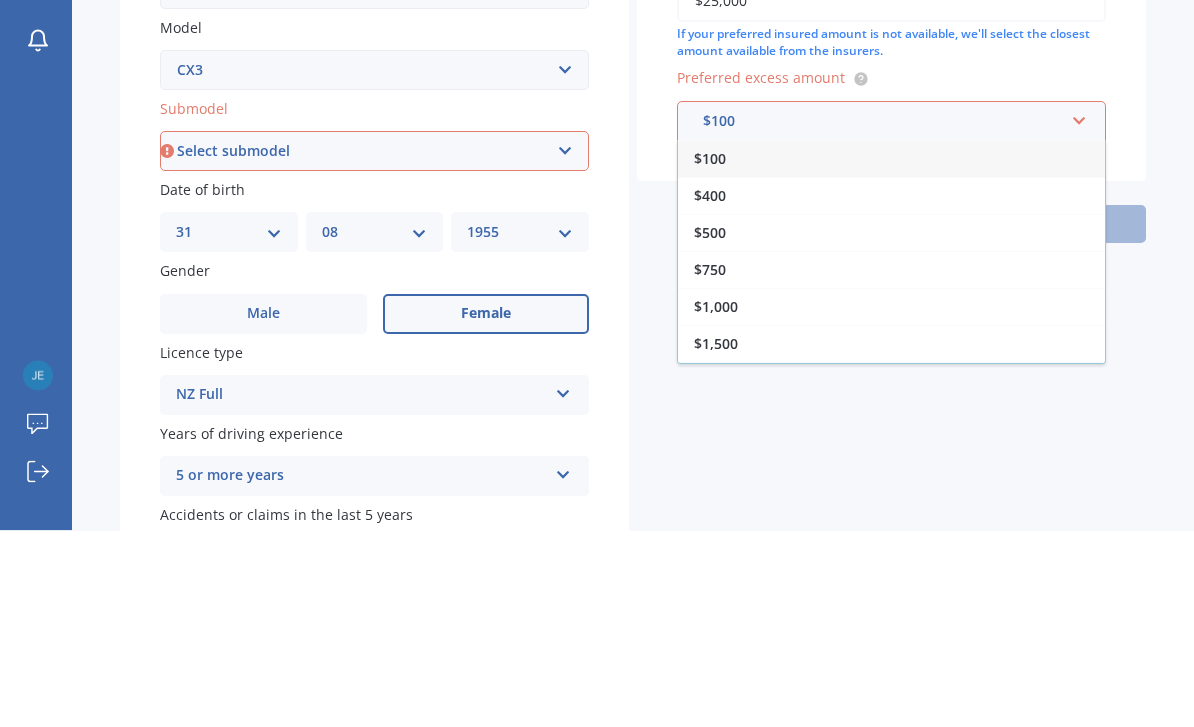 click on "$400" at bounding box center [891, 392] 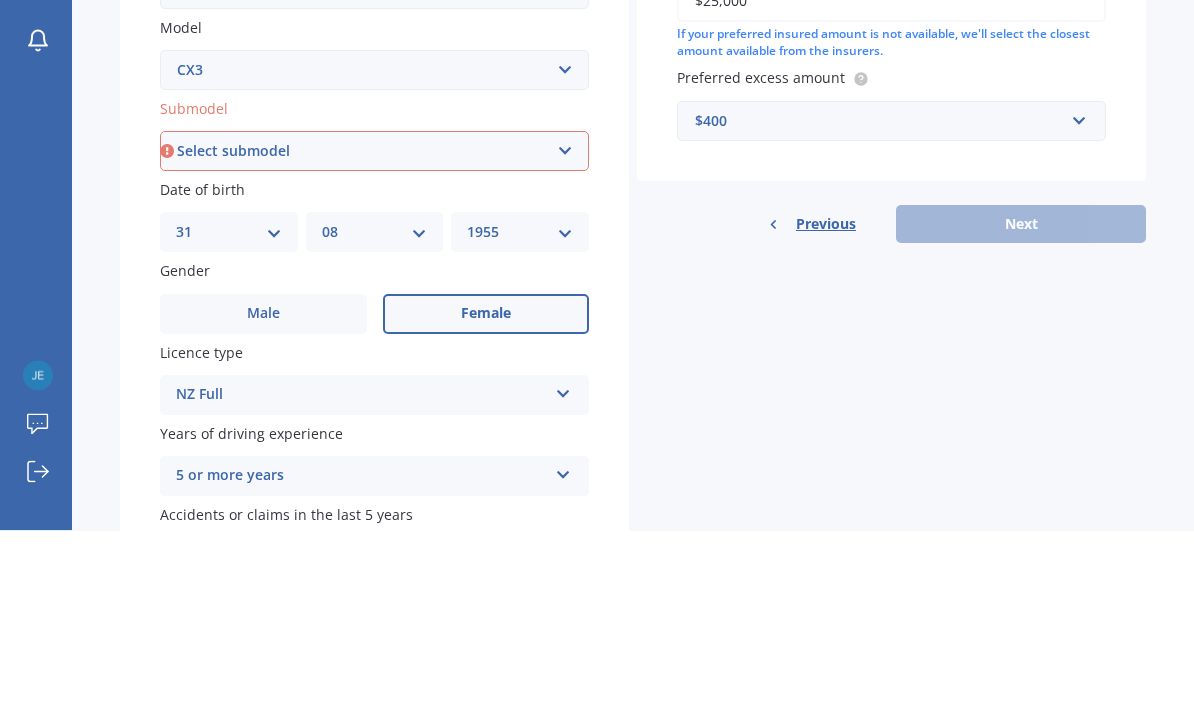 scroll, scrollTop: 64, scrollLeft: 0, axis: vertical 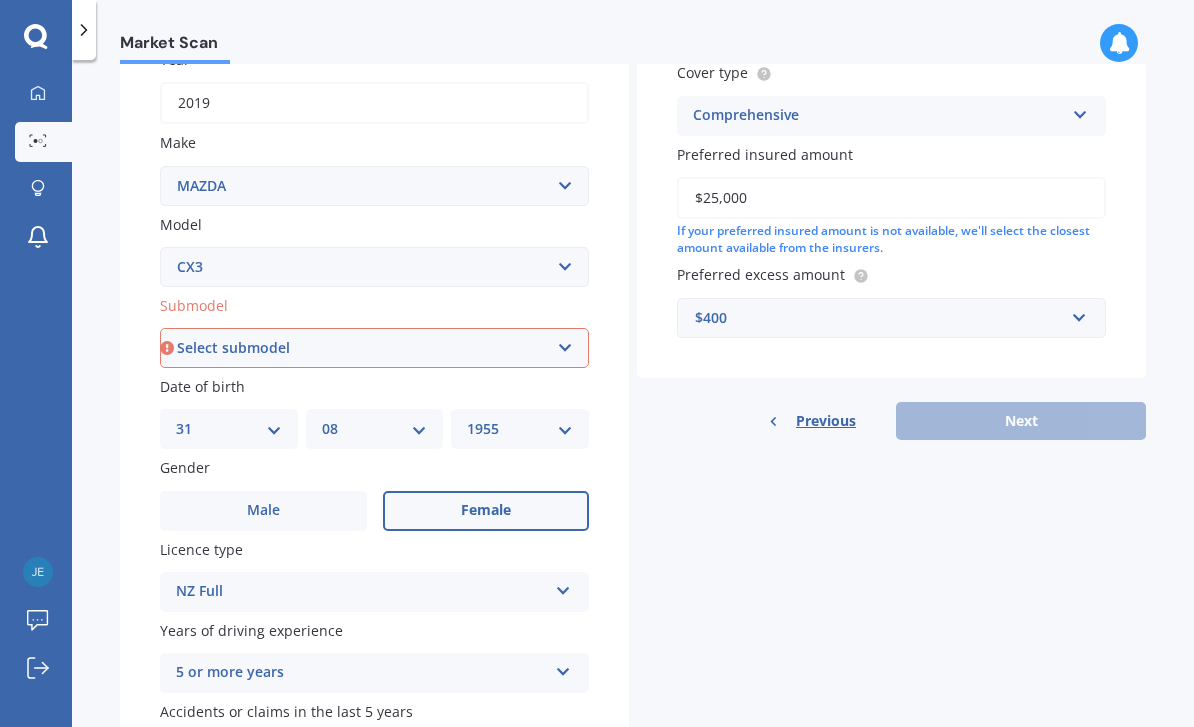 click on "Previous Next" at bounding box center (891, 421) 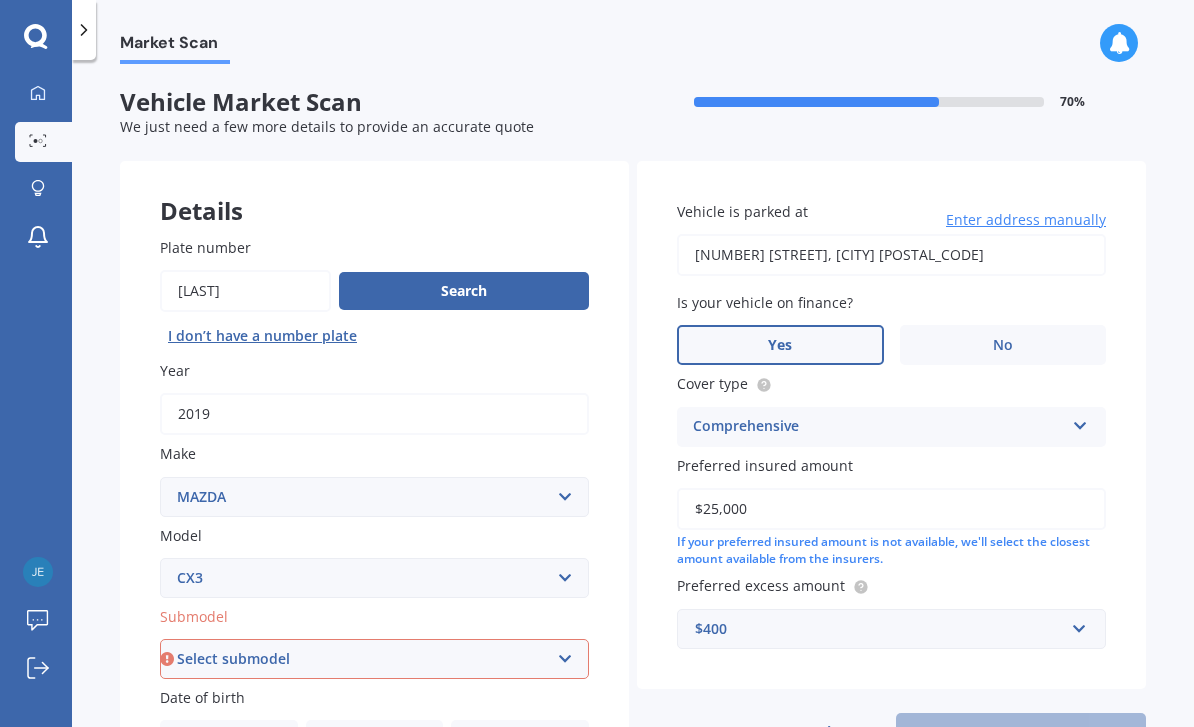 scroll, scrollTop: 0, scrollLeft: 0, axis: both 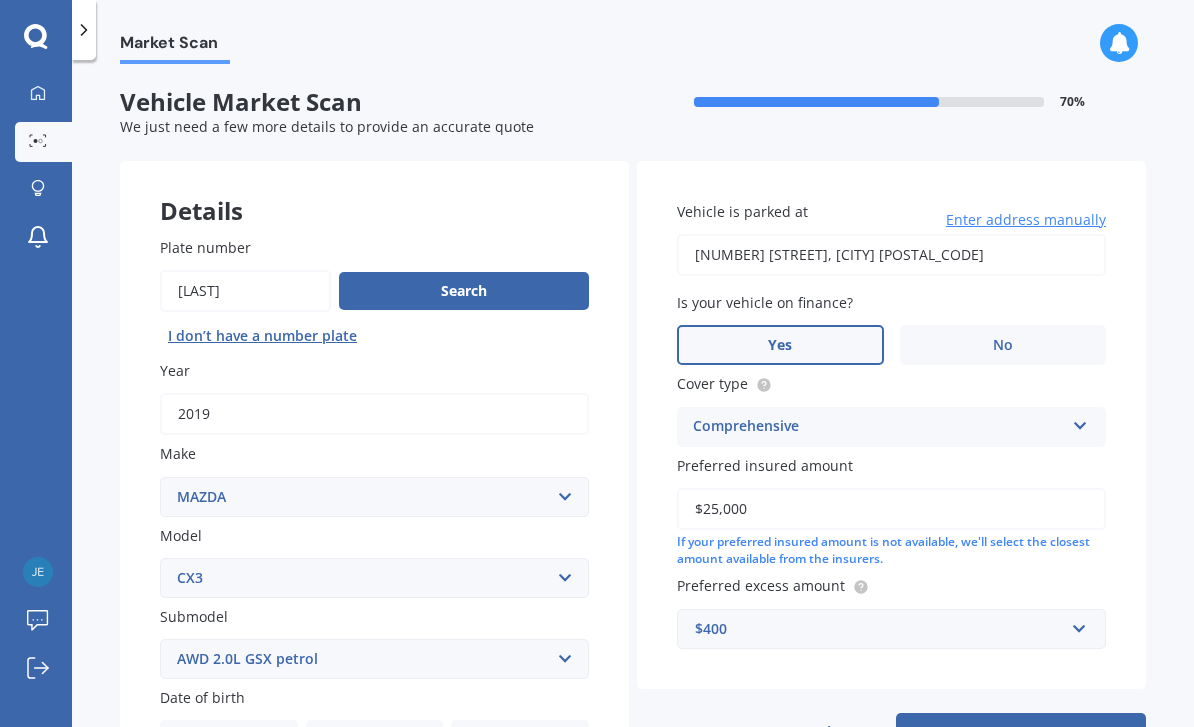 click on "Next" at bounding box center (1021, 732) 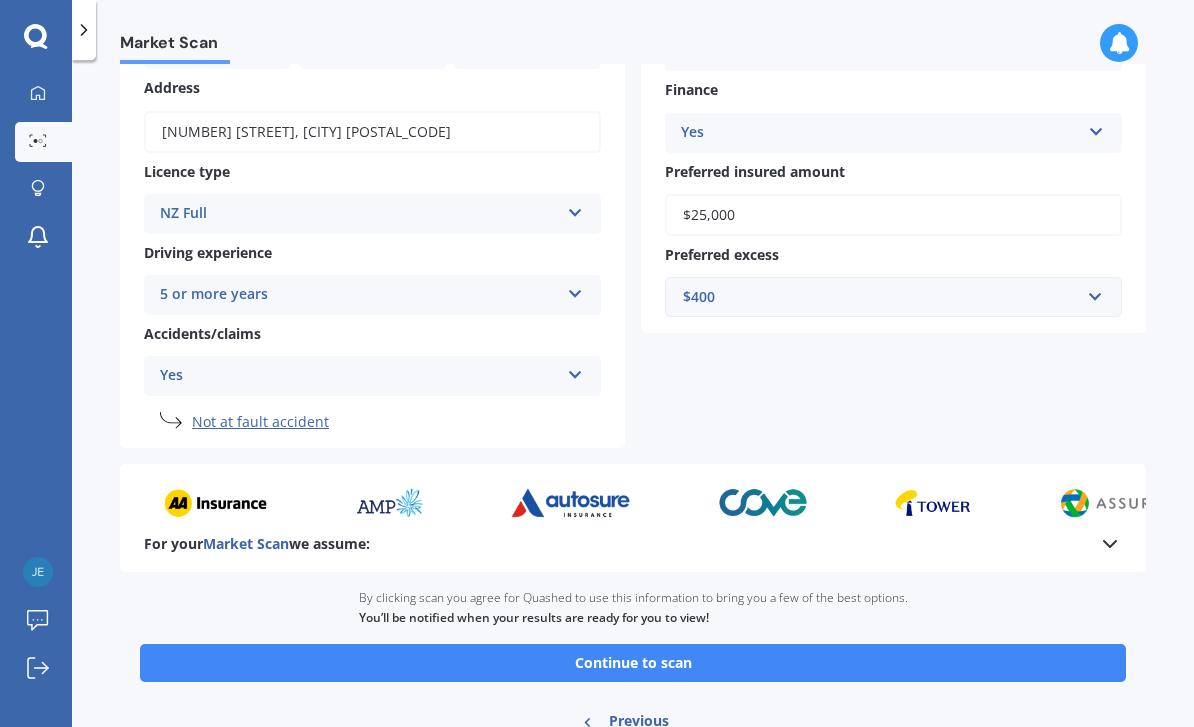 scroll, scrollTop: 261, scrollLeft: 0, axis: vertical 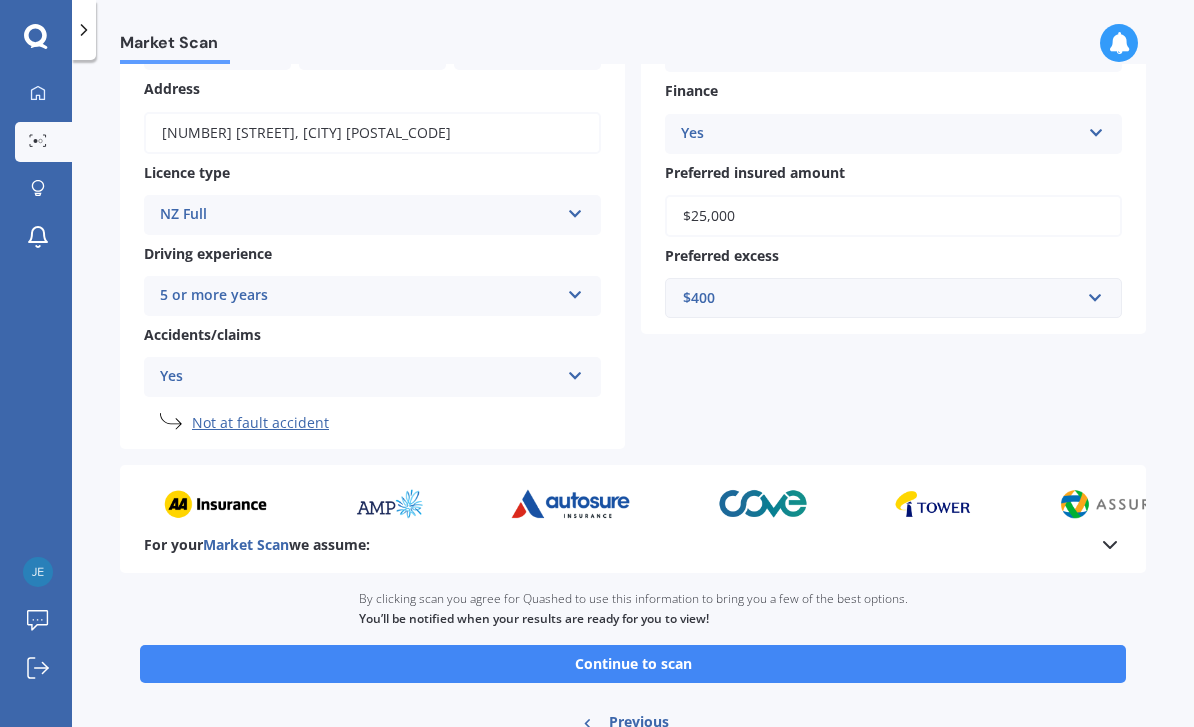 click on "Continue to scan" at bounding box center (633, 664) 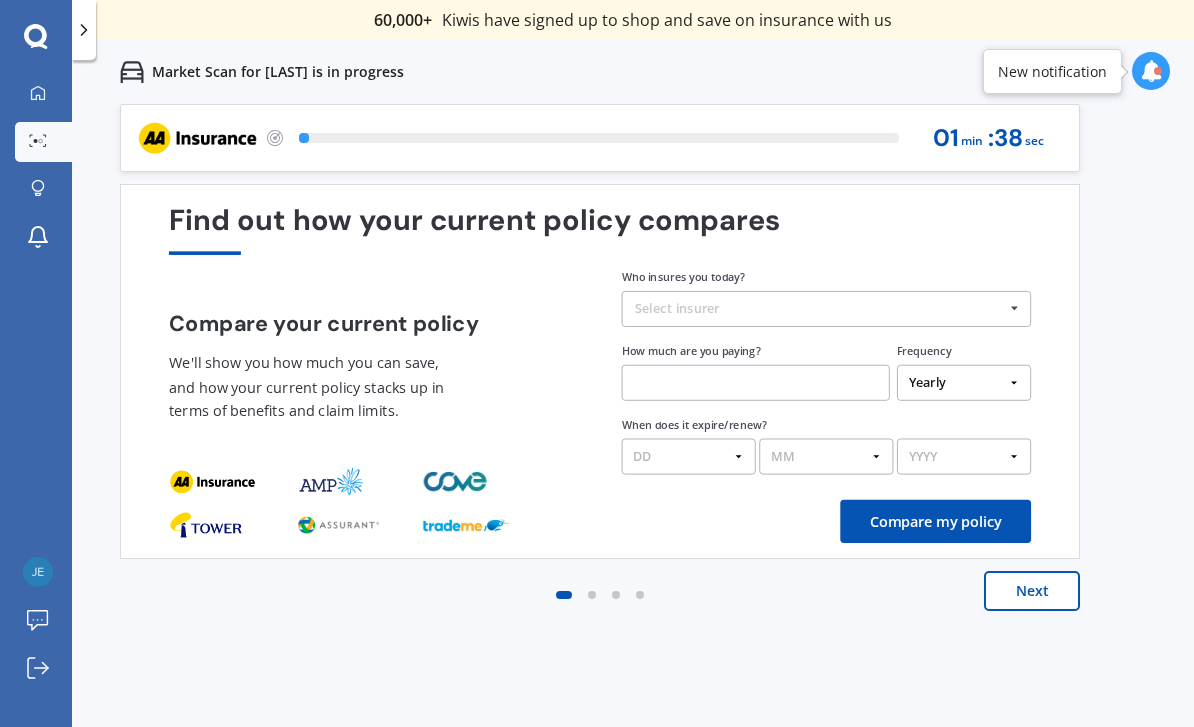 scroll, scrollTop: 0, scrollLeft: 0, axis: both 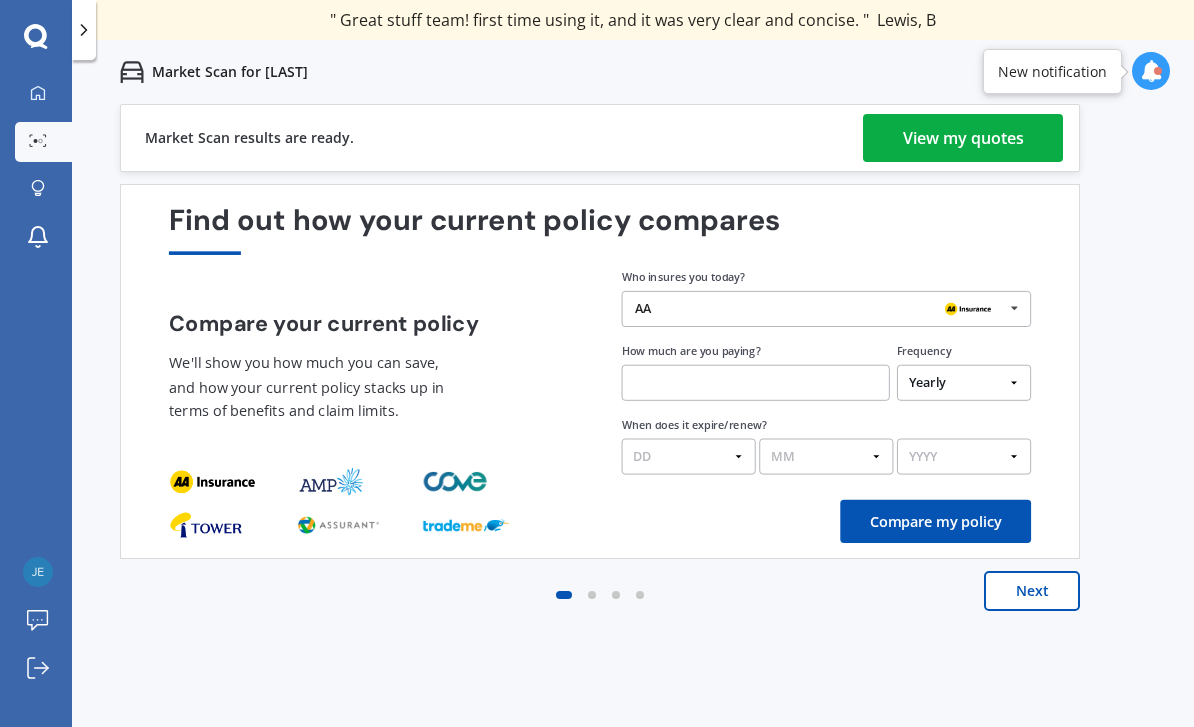 click on "View my quotes" at bounding box center (963, 138) 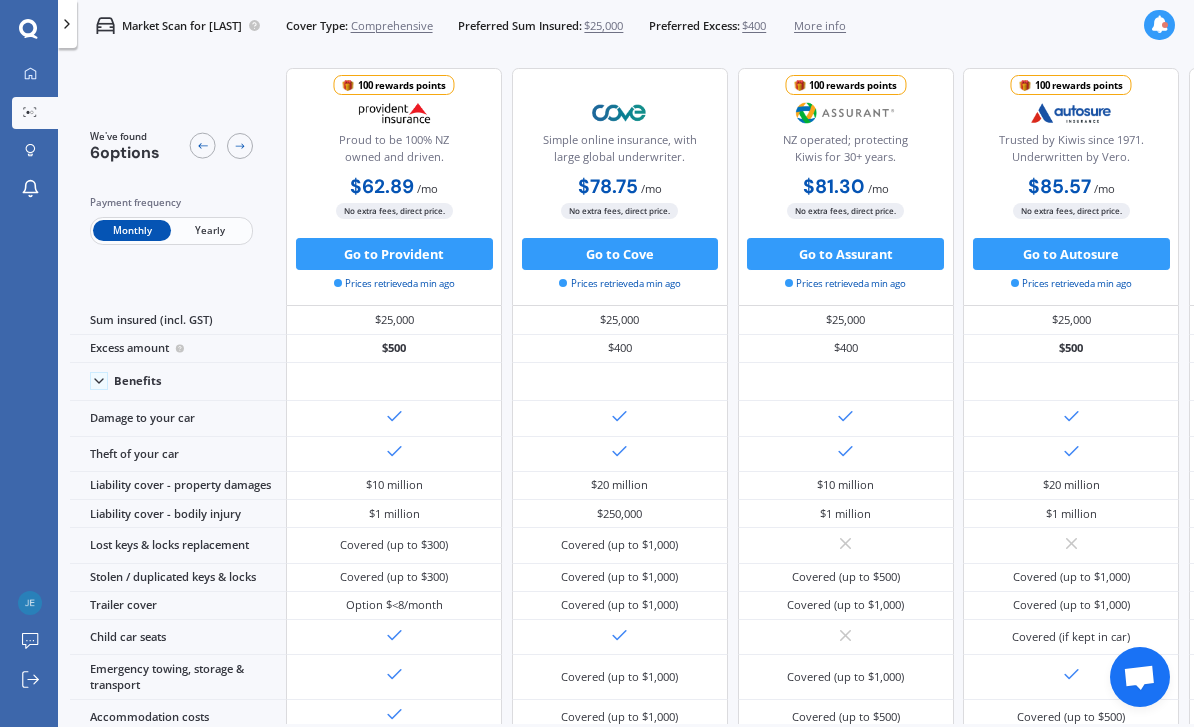 scroll, scrollTop: 0, scrollLeft: 0, axis: both 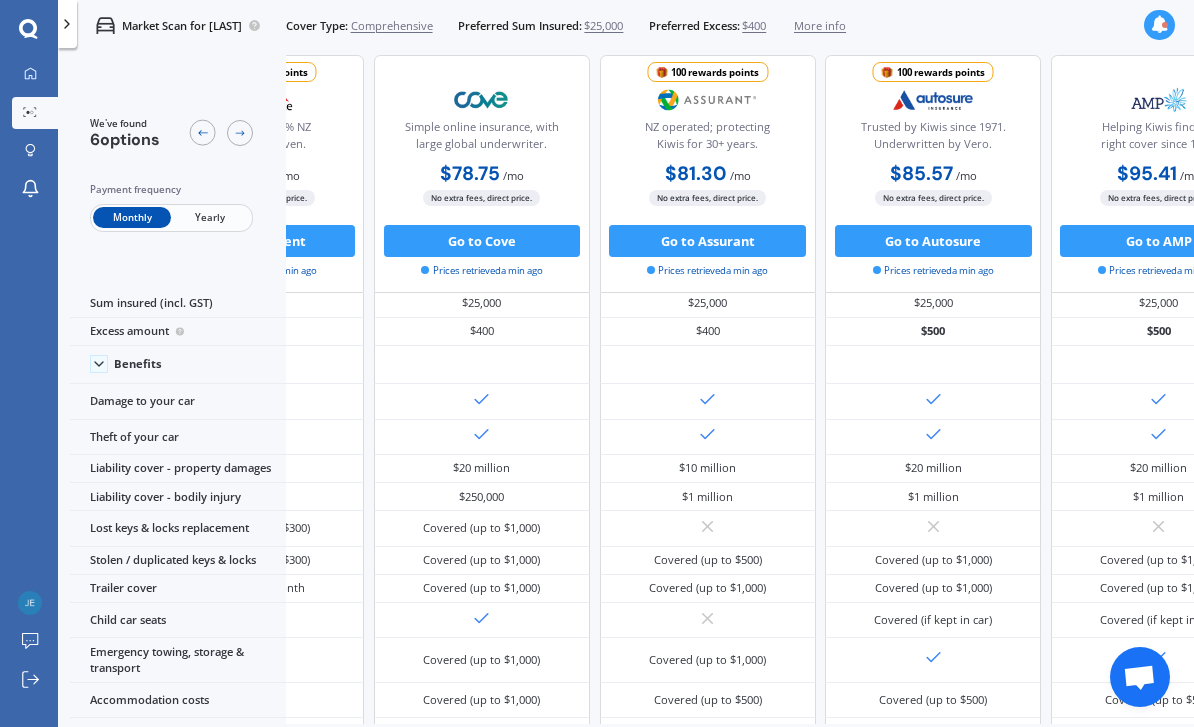 click on "Yearly" at bounding box center (210, 218) 